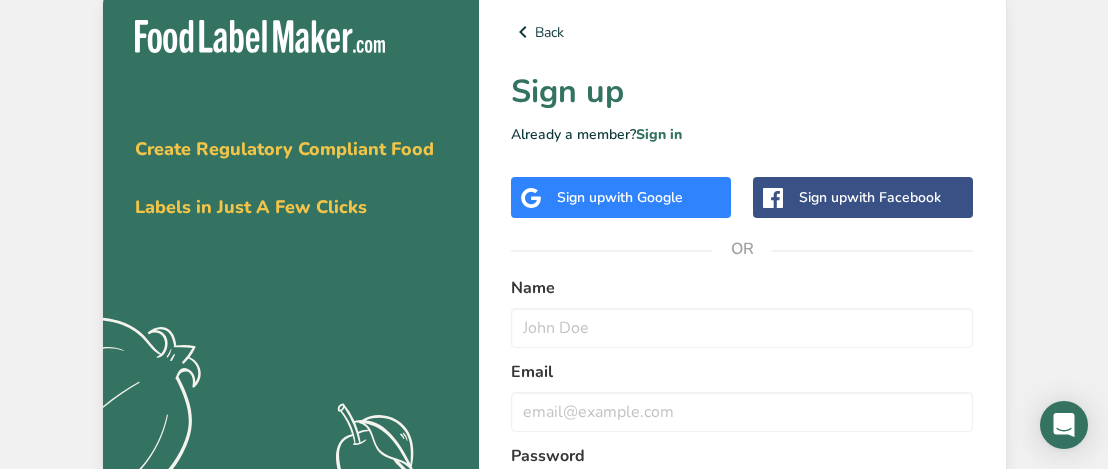 scroll, scrollTop: 0, scrollLeft: 0, axis: both 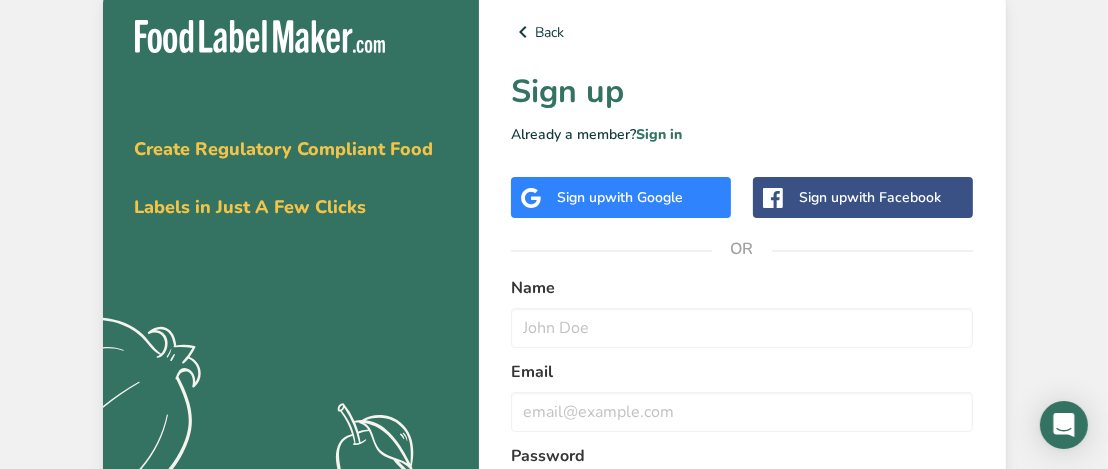 click on "Sign up  with Facebook" at bounding box center [870, 197] 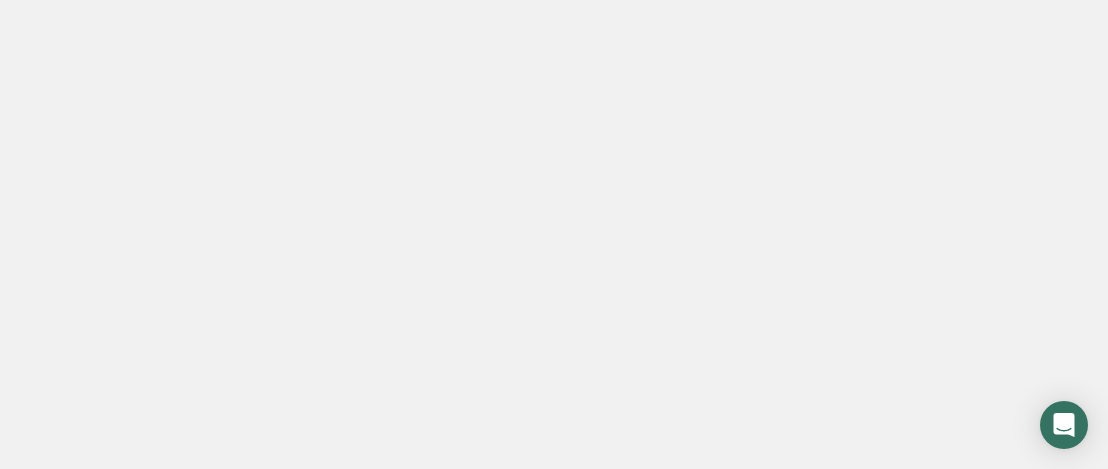 scroll, scrollTop: 0, scrollLeft: 0, axis: both 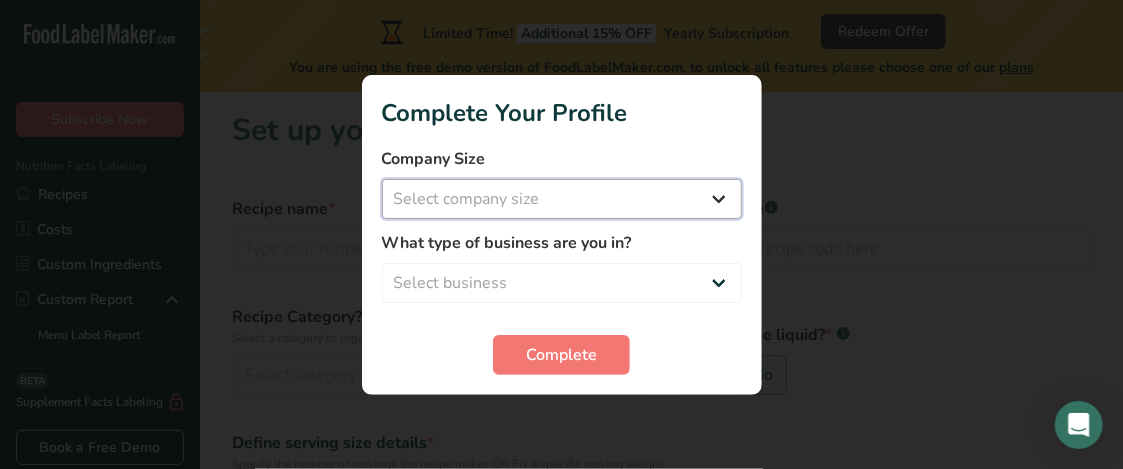 click on "Select company size
Fewer than 10 Employees
10 to 50 Employees
51 to 500 Employees
Over 500 Employees" at bounding box center [562, 199] 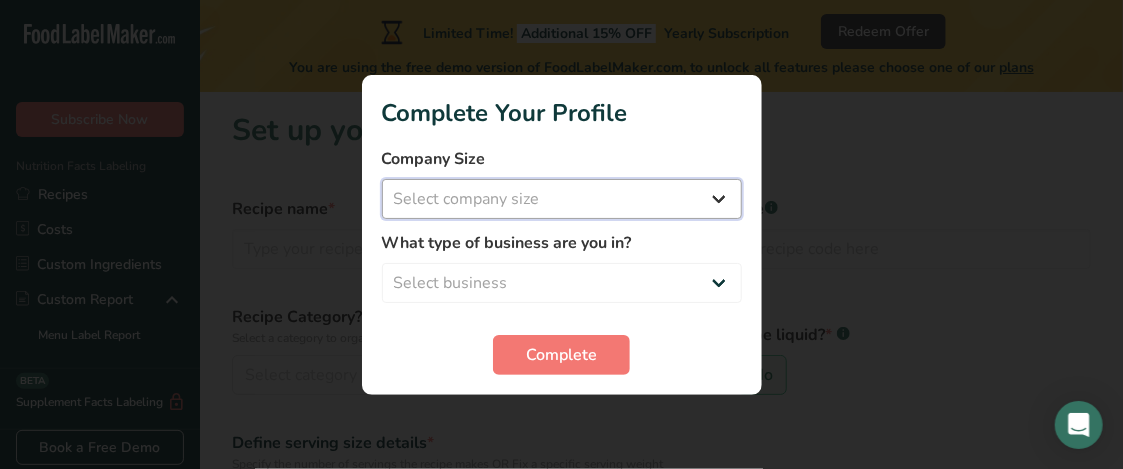 select on "1" 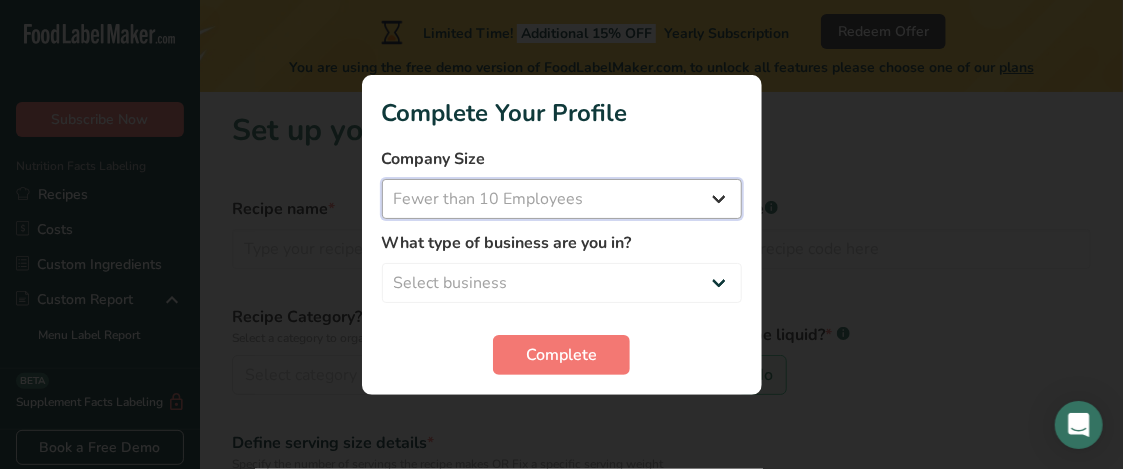 click on "Select company size
Fewer than 10 Employees
10 to 50 Employees
51 to 500 Employees
Over 500 Employees" at bounding box center (562, 199) 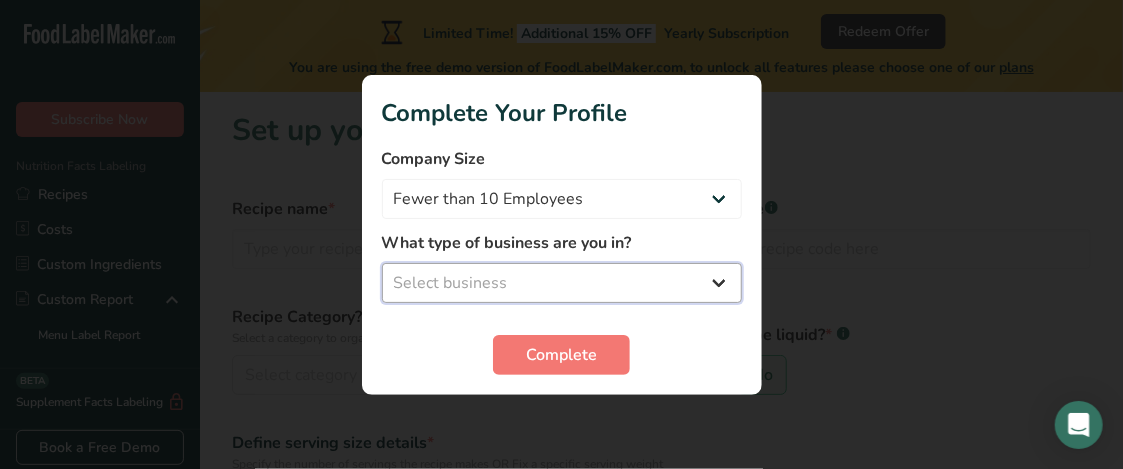 click on "Select business
Packaged Food Manufacturer
Restaurant & Cafe
Bakery
Meal Plans & Catering Company
Nutritionist
Food Blogger
Personal Trainer
Other" at bounding box center (562, 283) 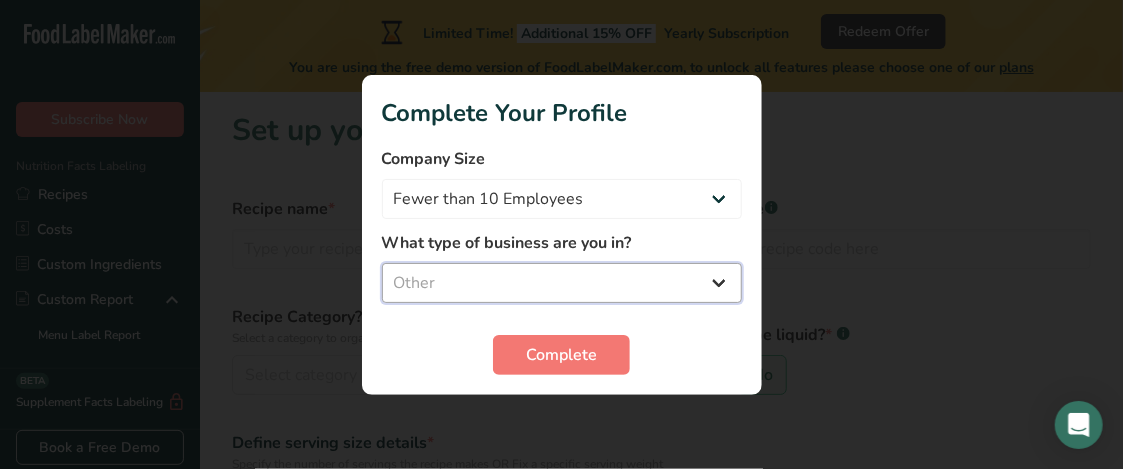 click on "Select business
Packaged Food Manufacturer
Restaurant & Cafe
Bakery
Meal Plans & Catering Company
Nutritionist
Food Blogger
Personal Trainer
Other" at bounding box center (562, 283) 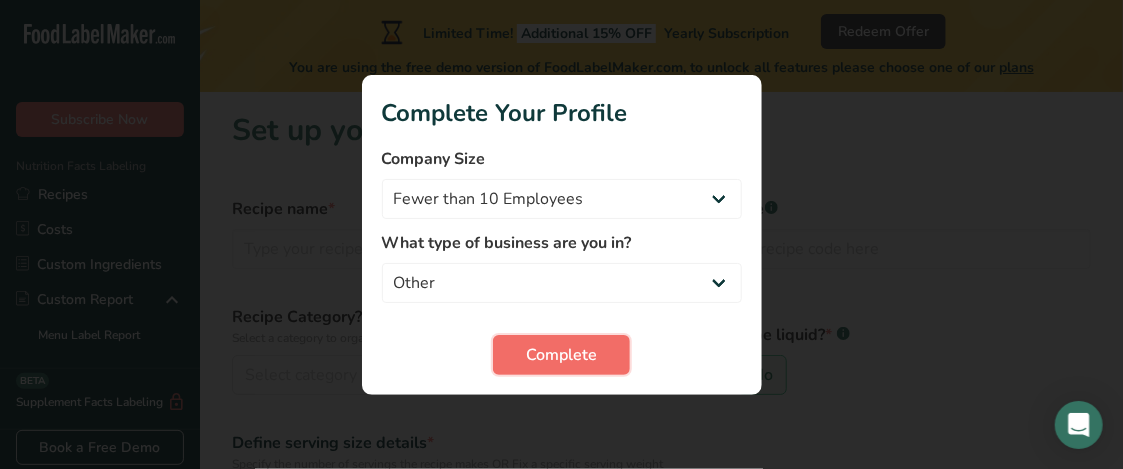 click on "Complete" at bounding box center (561, 355) 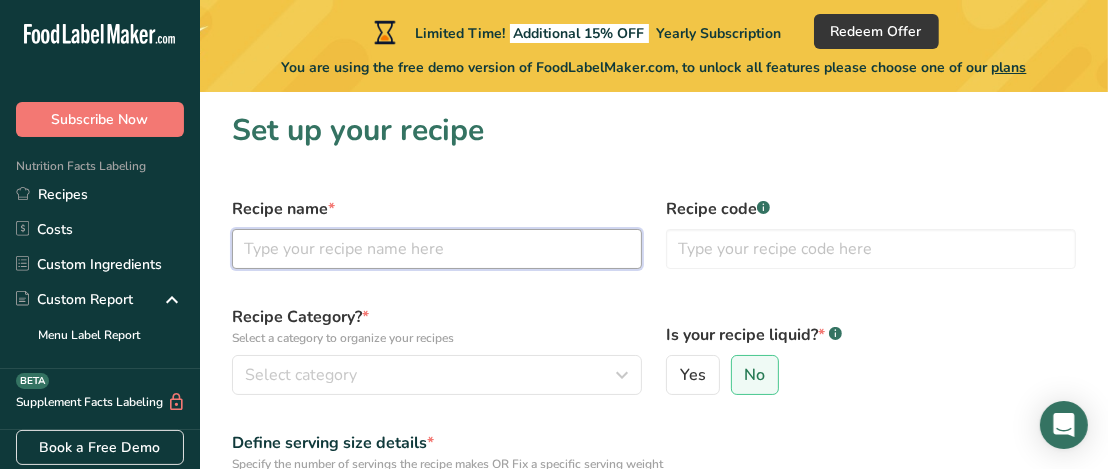 click at bounding box center [437, 249] 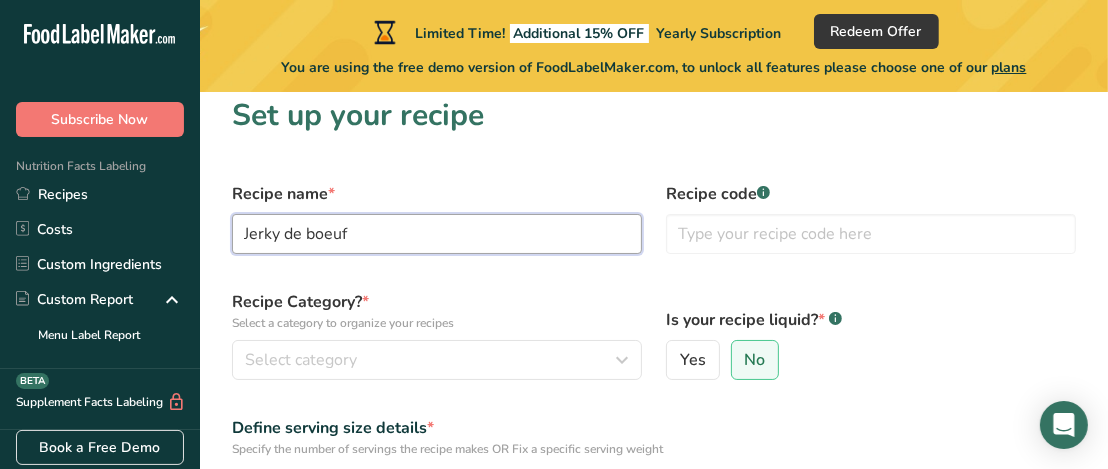 scroll, scrollTop: 100, scrollLeft: 0, axis: vertical 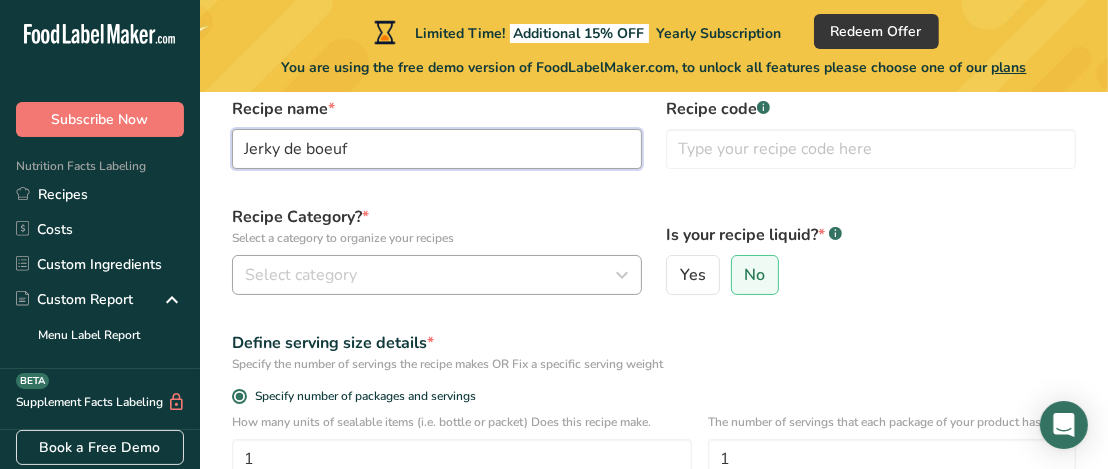 type on "Jerky de boeuf" 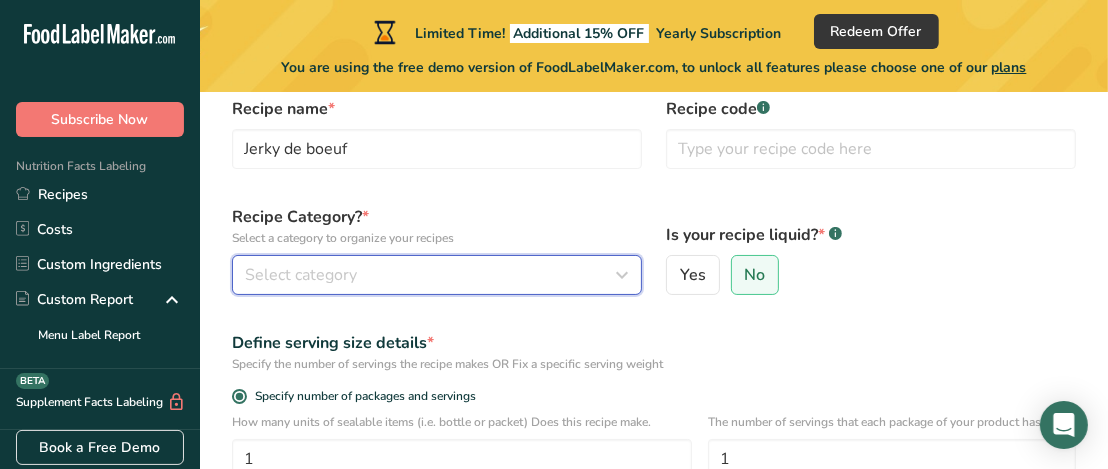 click at bounding box center [622, 275] 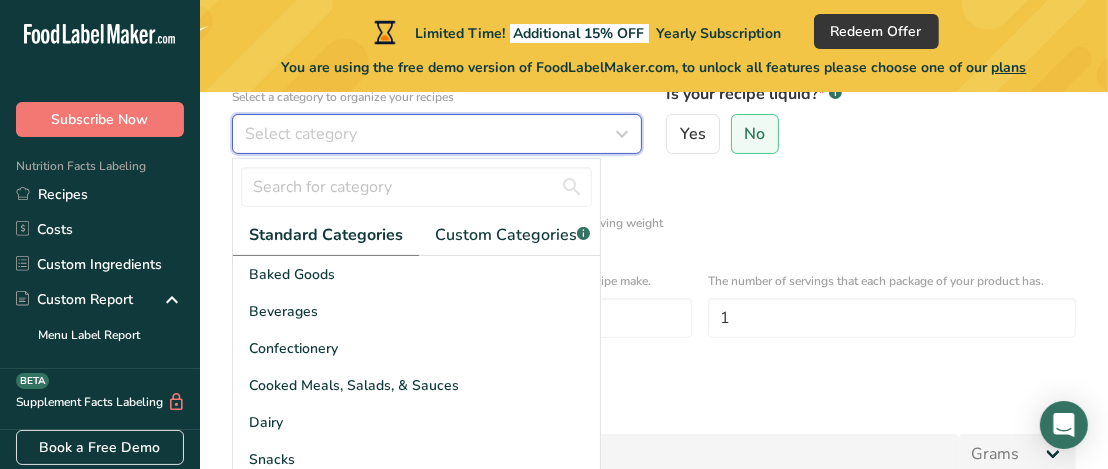 scroll, scrollTop: 300, scrollLeft: 0, axis: vertical 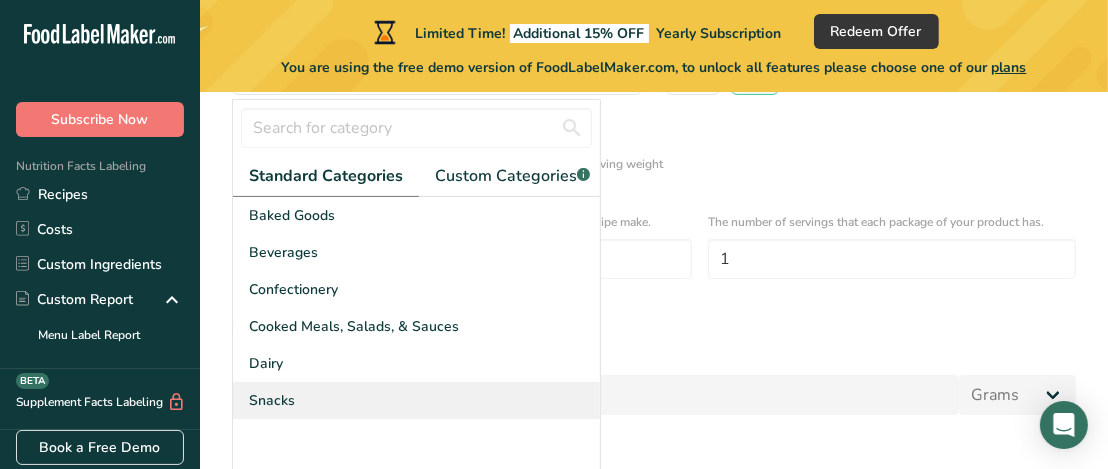 click on "Snacks" at bounding box center (416, 400) 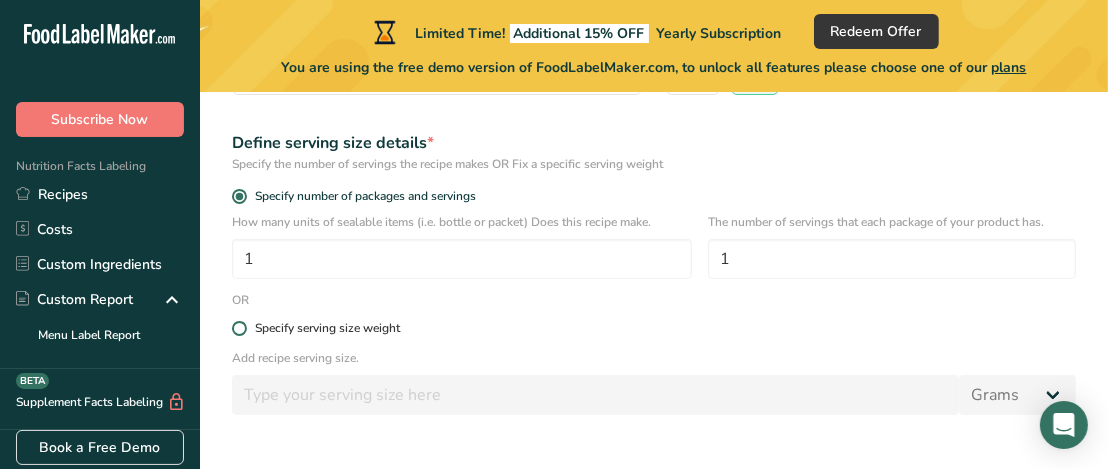 click at bounding box center [239, 328] 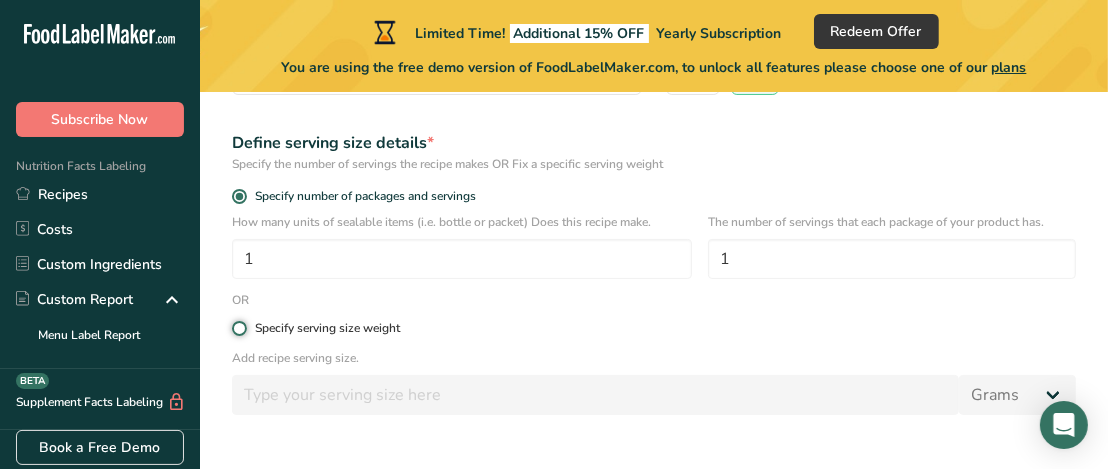 radio on "true" 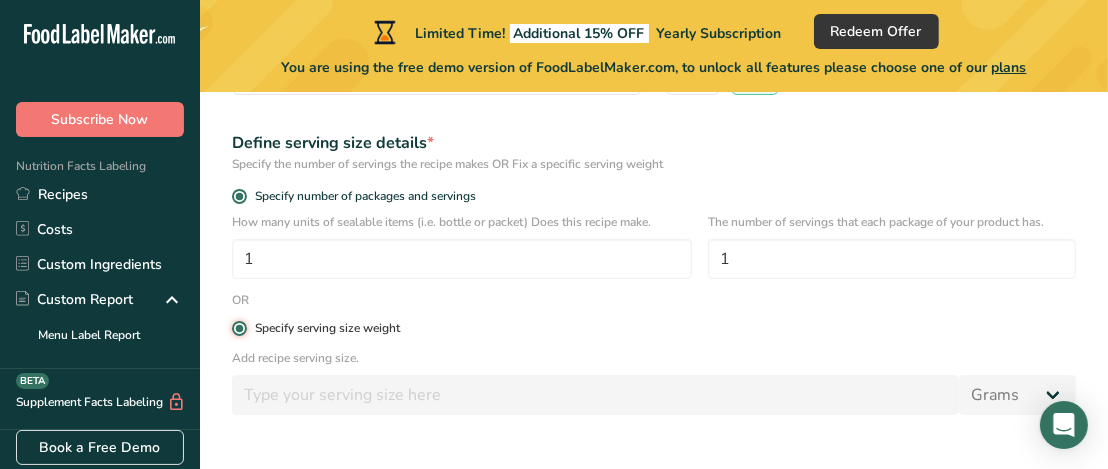 radio on "false" 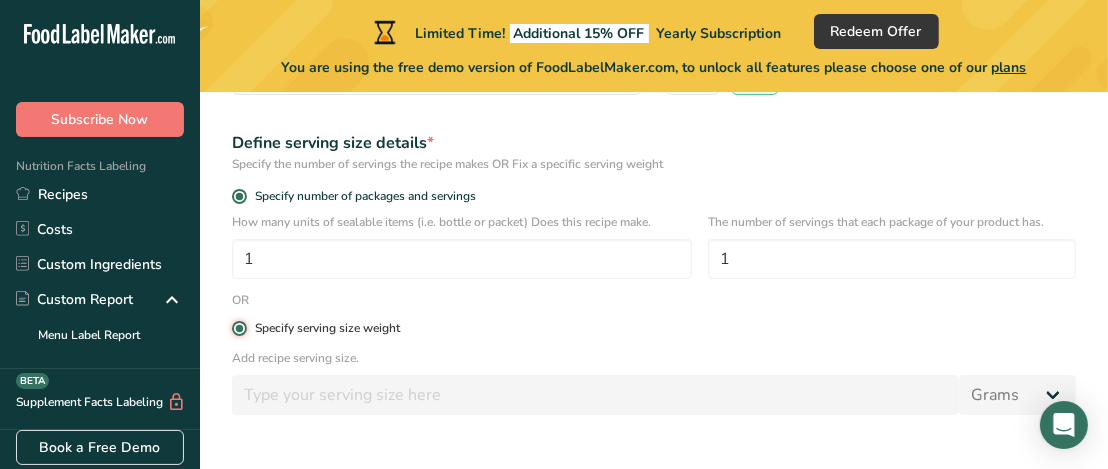type 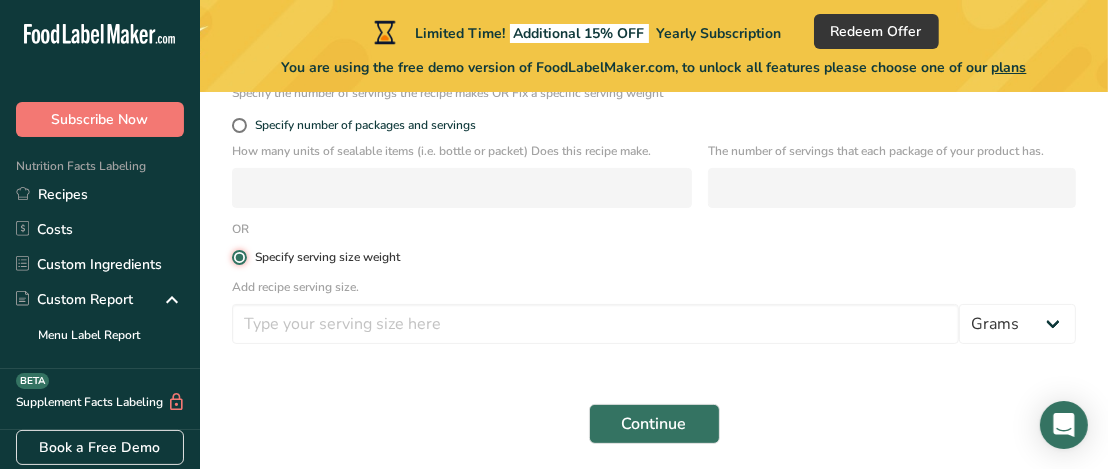 scroll, scrollTop: 400, scrollLeft: 0, axis: vertical 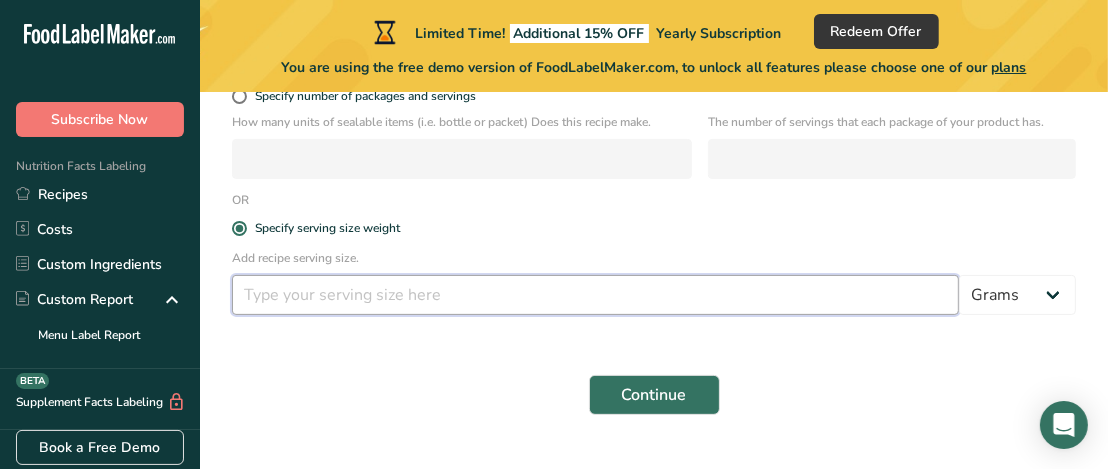 click at bounding box center (595, 295) 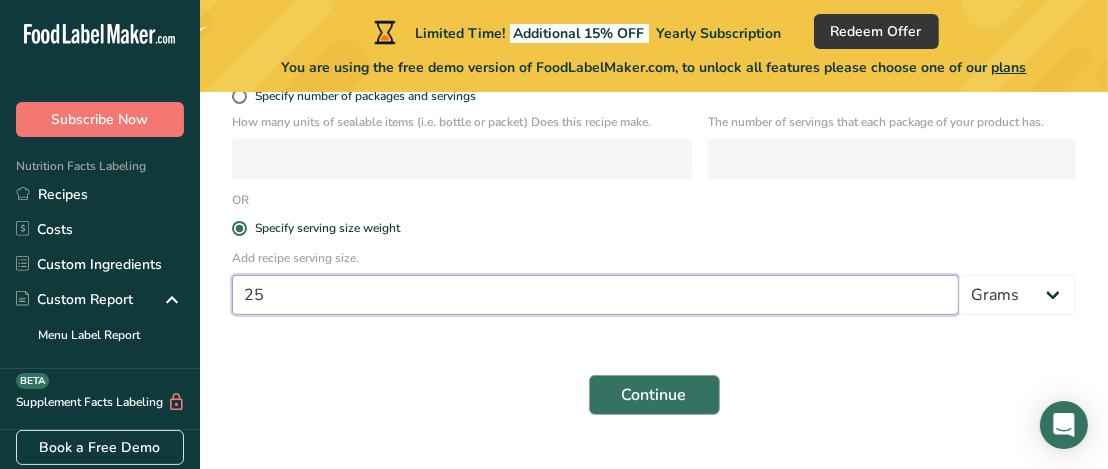 type on "25" 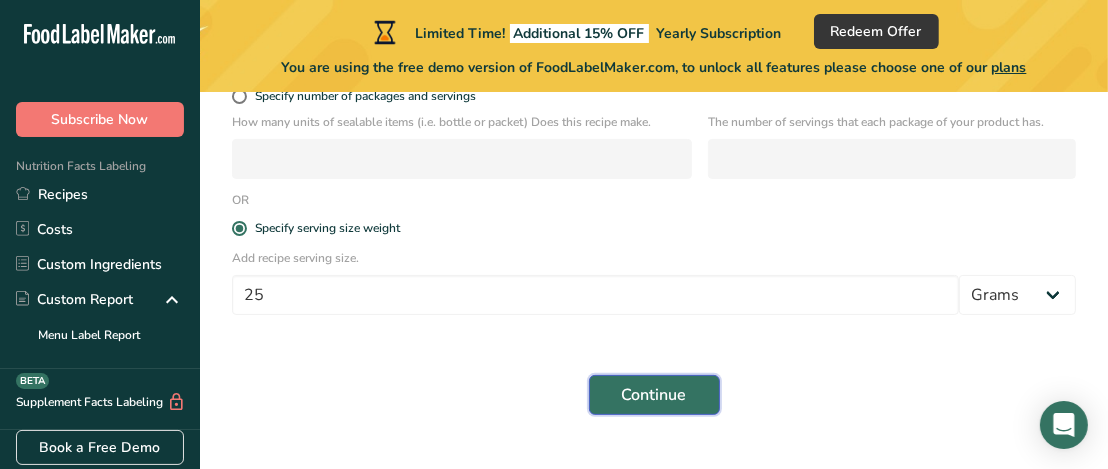 click on "Continue" at bounding box center (654, 395) 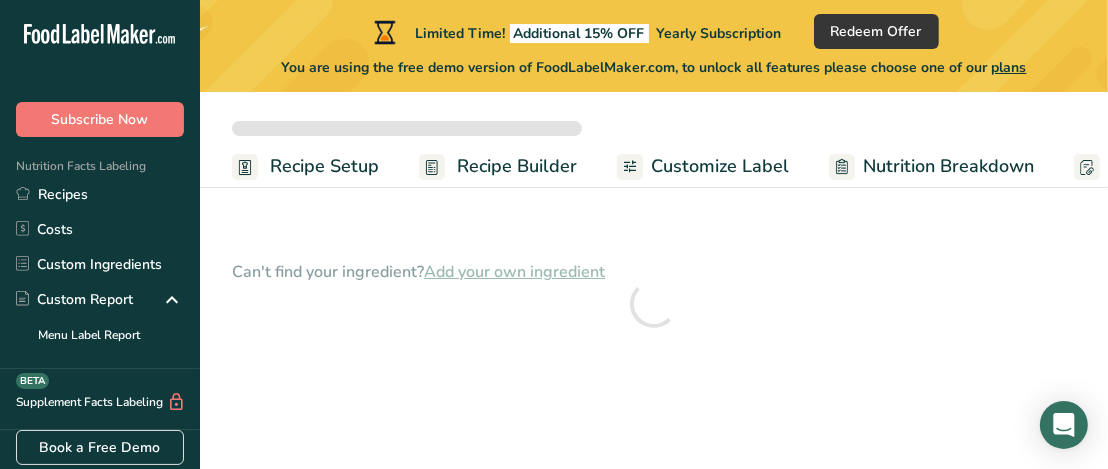 scroll, scrollTop: 0, scrollLeft: 0, axis: both 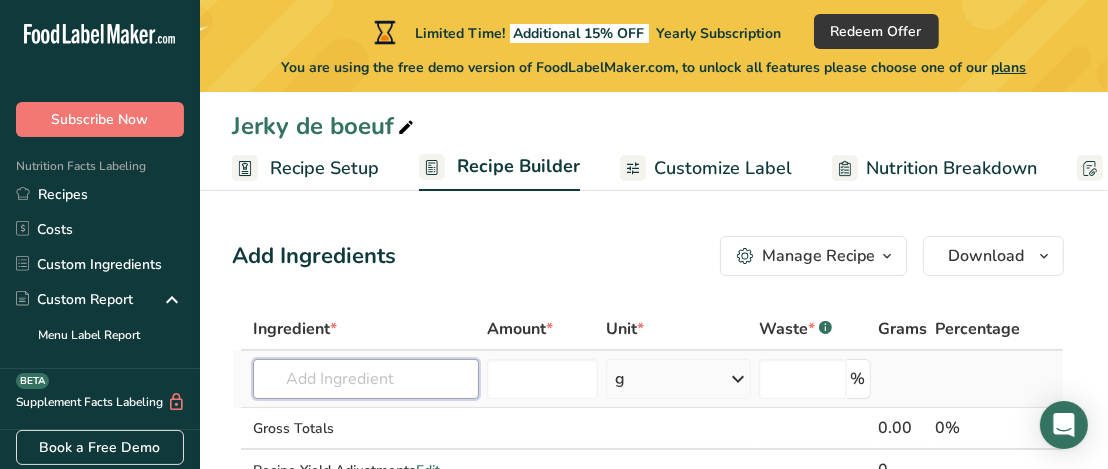 click at bounding box center (366, 379) 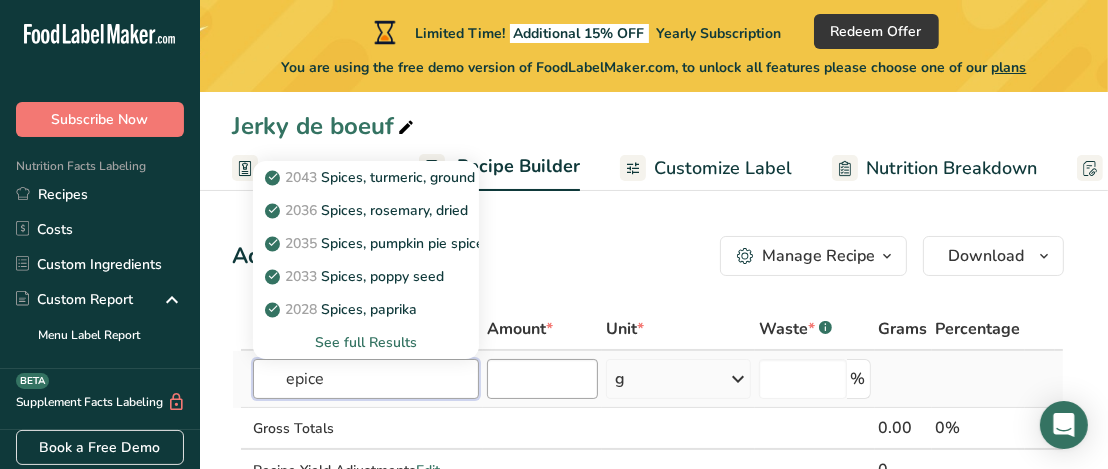 type on "epice" 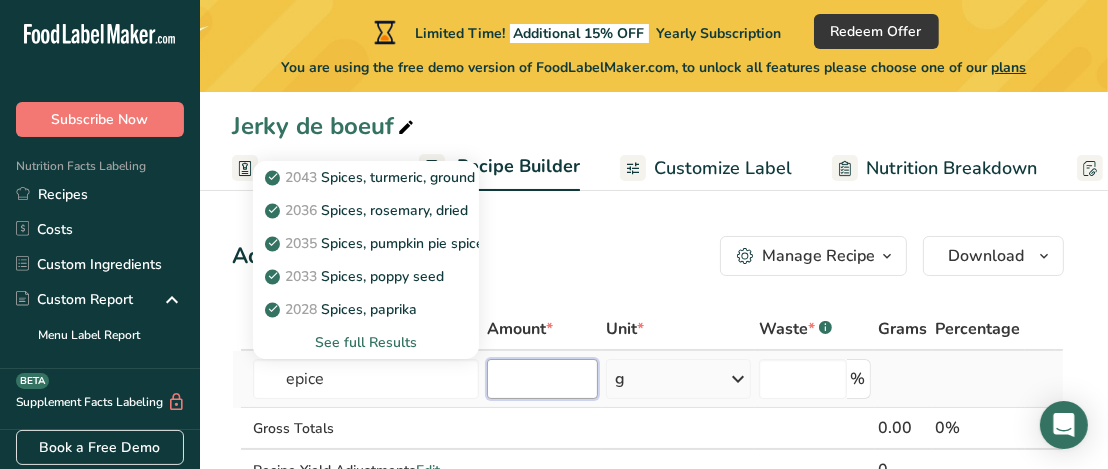 type 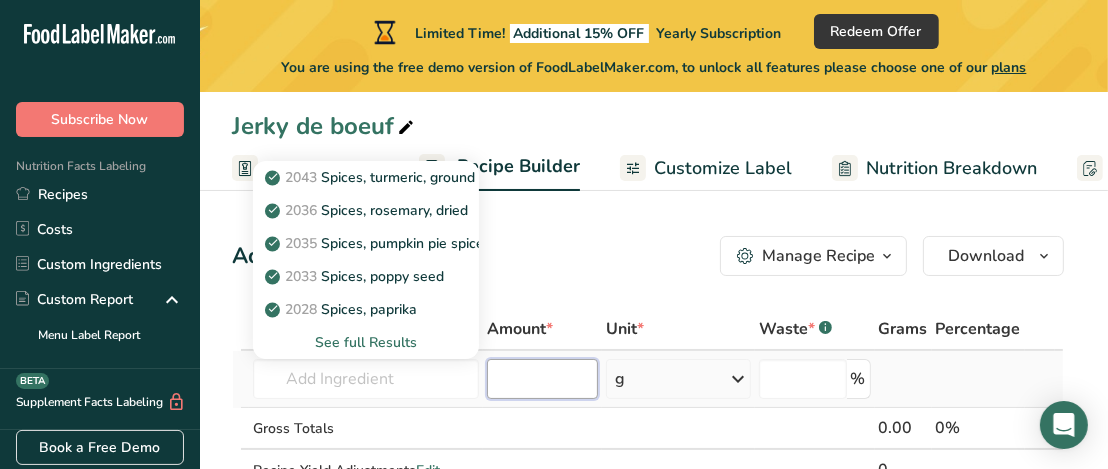 click at bounding box center (542, 379) 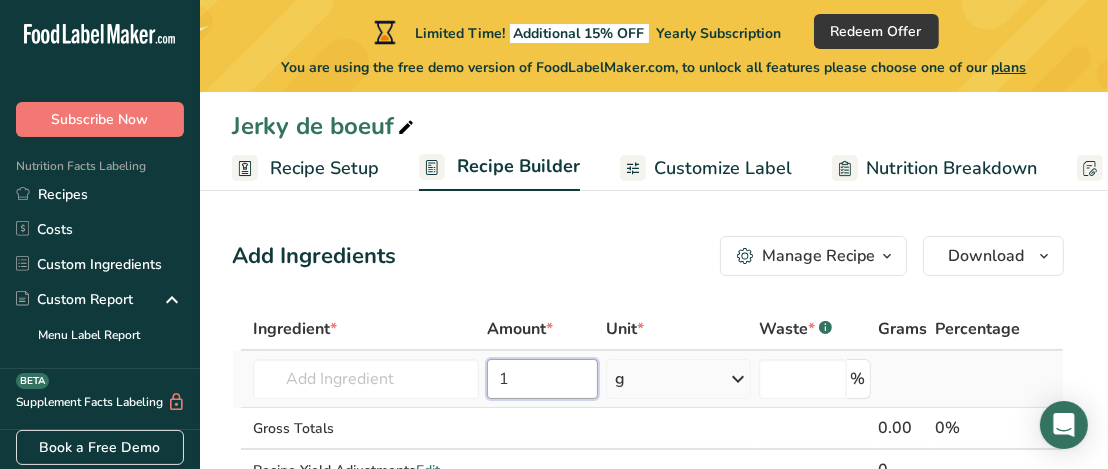 type on "1" 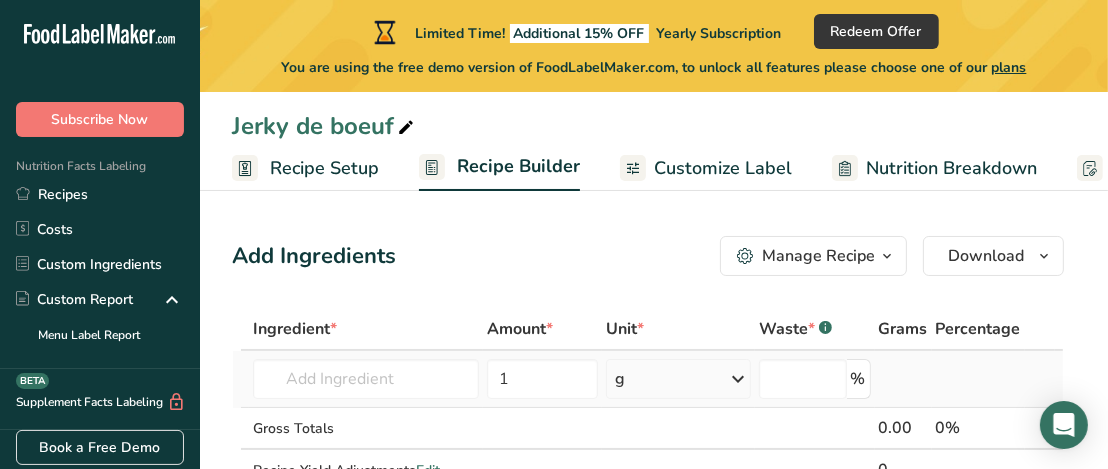 click at bounding box center (903, 379) 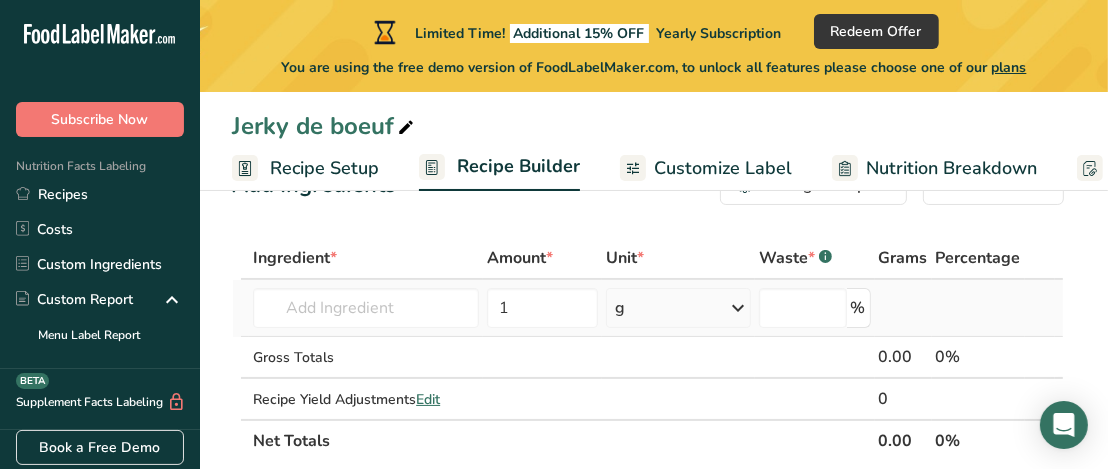 scroll, scrollTop: 100, scrollLeft: 0, axis: vertical 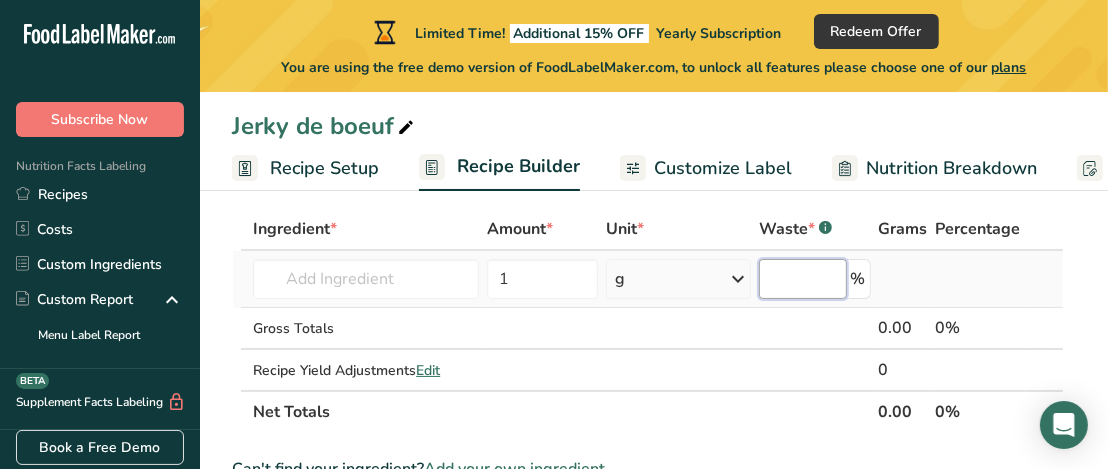 click at bounding box center [803, 279] 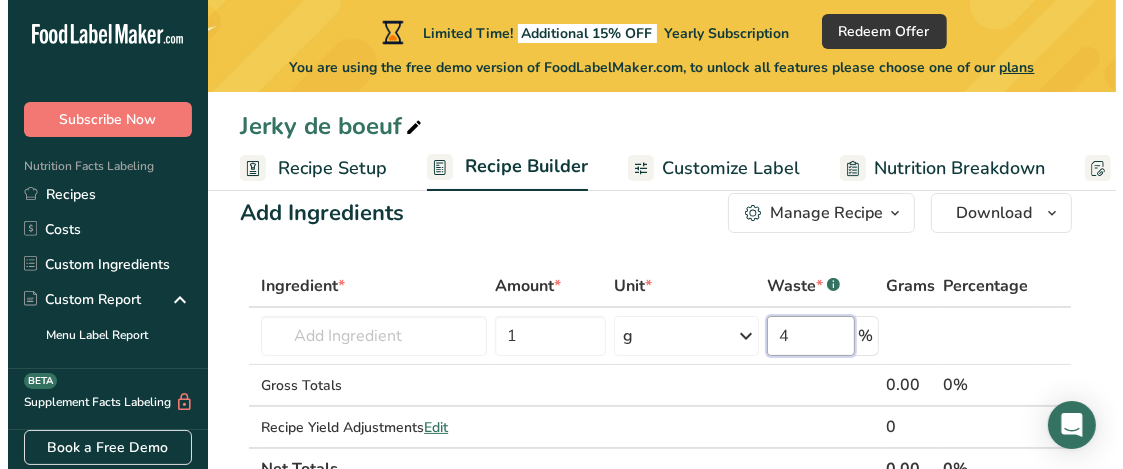 scroll, scrollTop: 0, scrollLeft: 0, axis: both 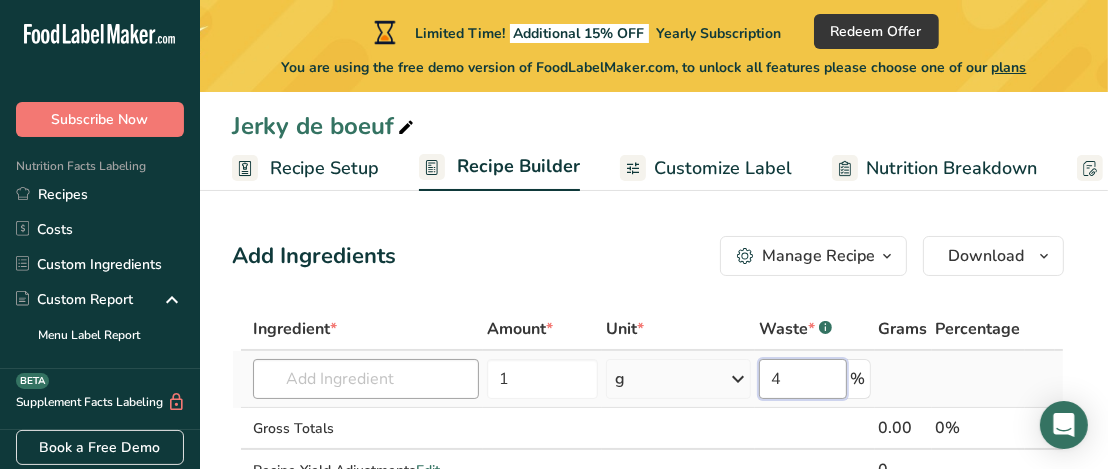 type on "4" 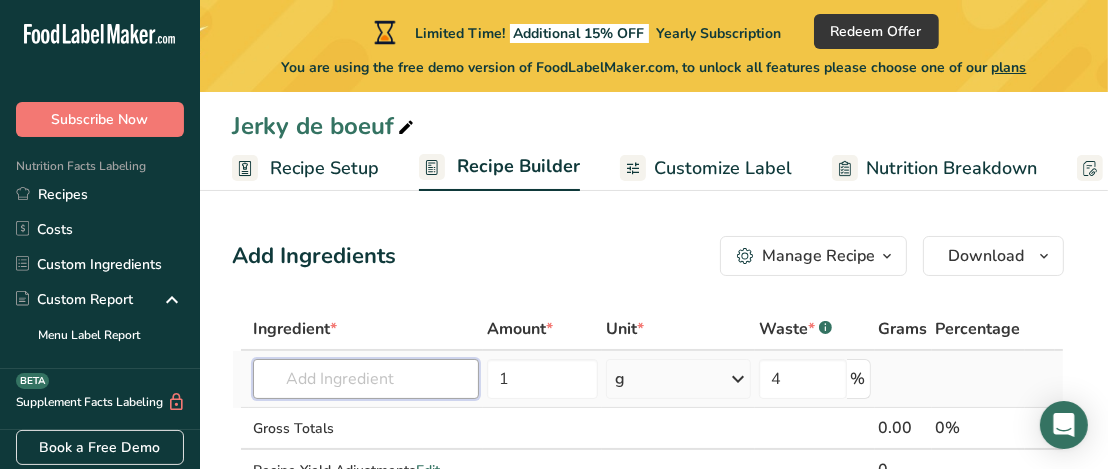 click at bounding box center (366, 379) 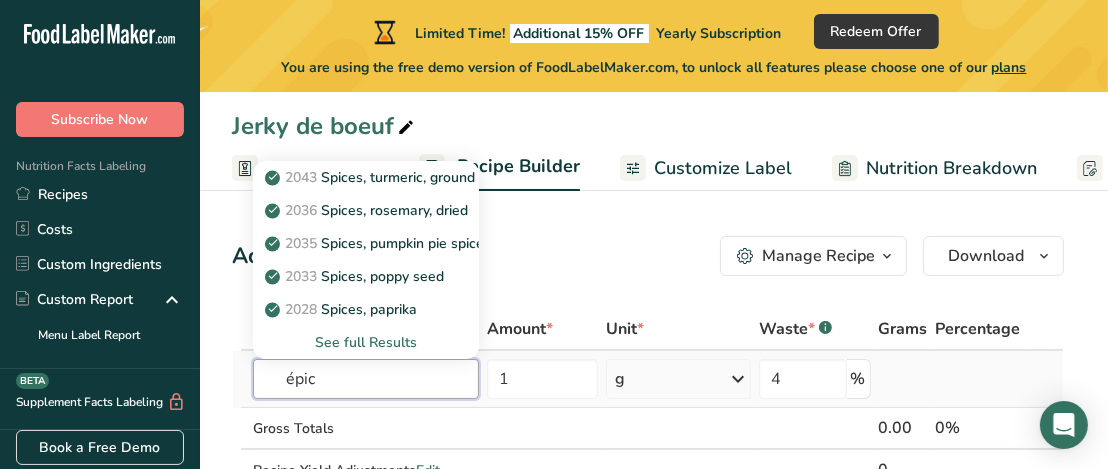 type on "épic" 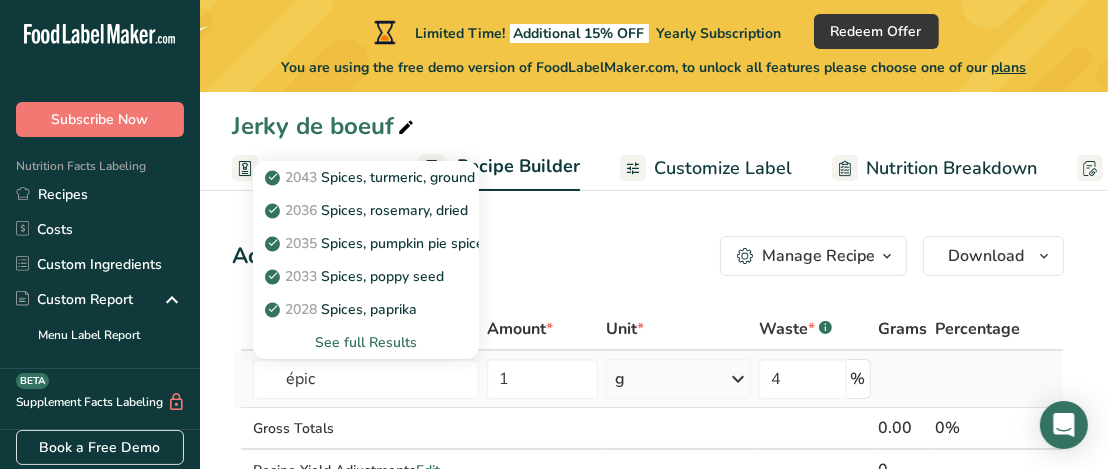 type 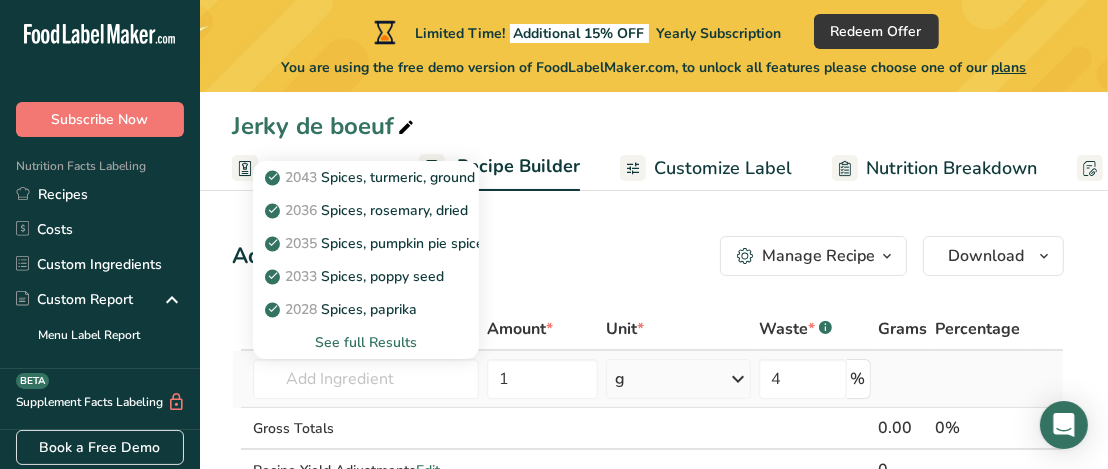 click on "See full Results" at bounding box center [366, 342] 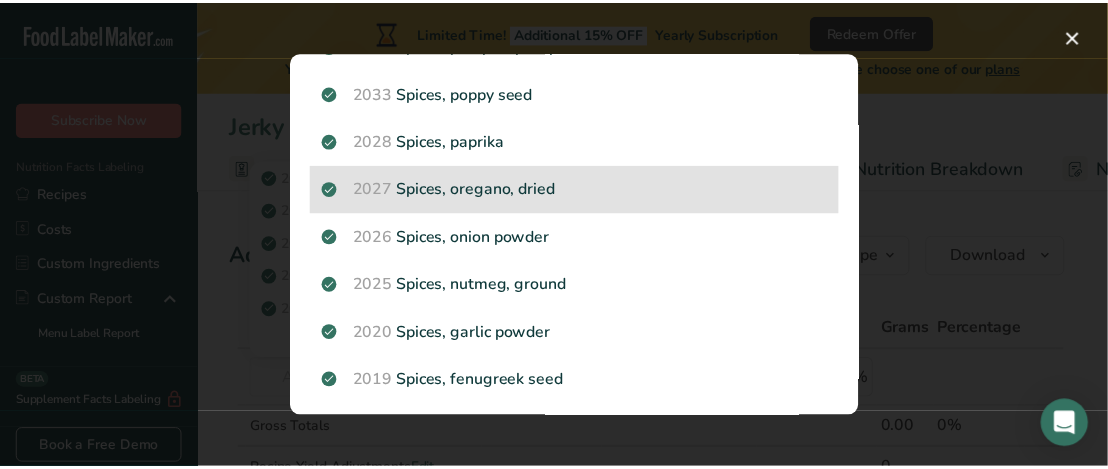scroll, scrollTop: 200, scrollLeft: 0, axis: vertical 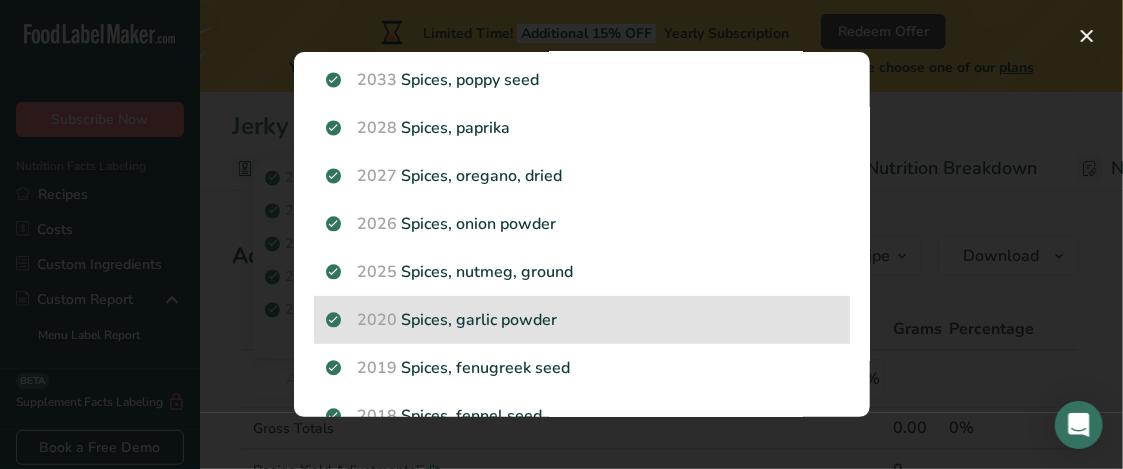 click on "2020
Spices, garlic powder" at bounding box center [582, 320] 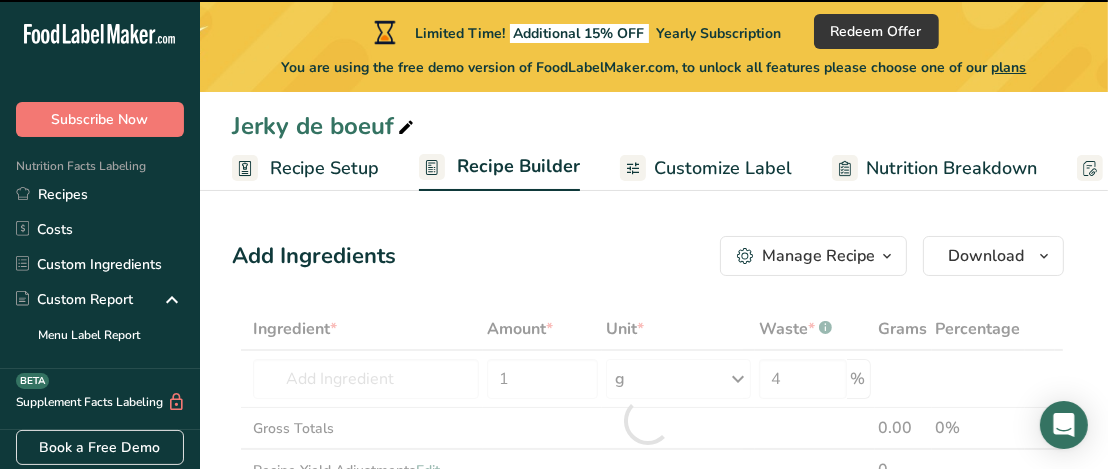 type on "0" 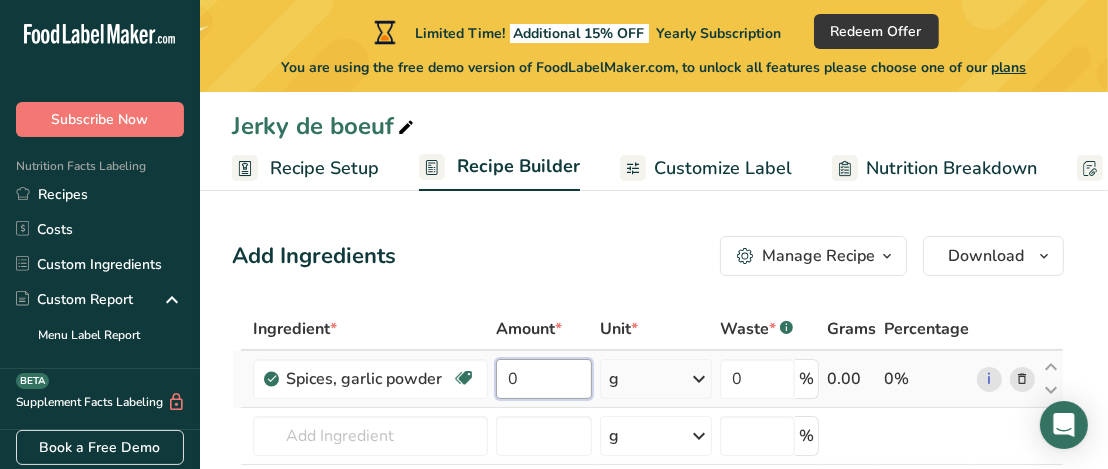click on "0" at bounding box center [544, 379] 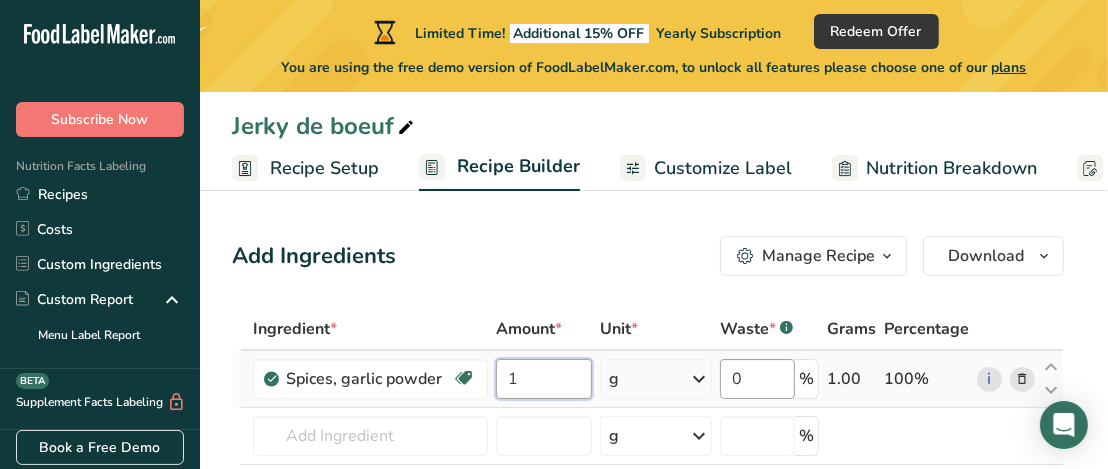type on "1" 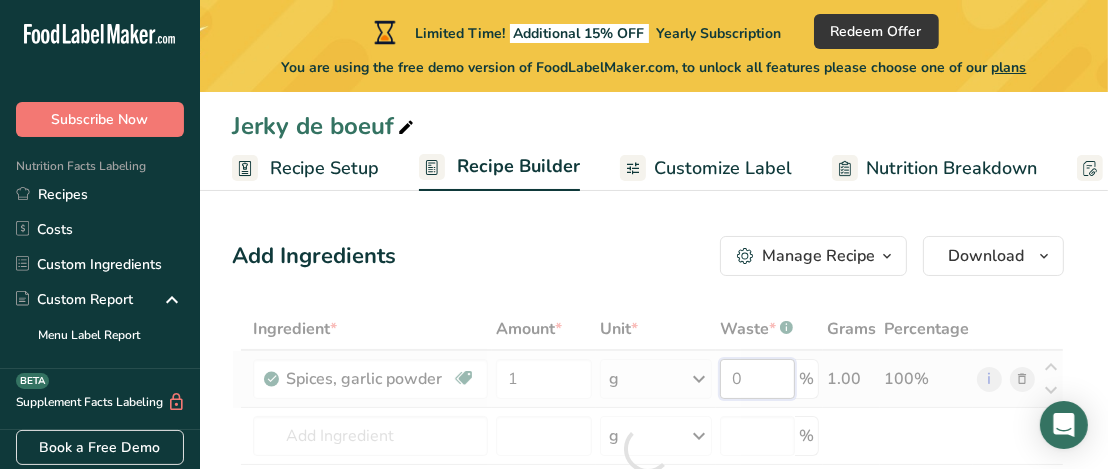 click on "Ingredient *
Amount *
Unit *
Waste *   .a-a{fill:#347362;}.b-a{fill:#fff;}          Grams
Percentage
Spices, garlic powder
Dairy free
Gluten free
Vegan
Vegetarian
Soy free
1
g
Portions
1 gram
1 tbsp
Weight Units
g
kg
mg
See more
Volume Units
l
Volume units require a density conversion. If you know your ingredient's density enter it below. Otherwise, click on "RIA" our AI Regulatory bot - she will be able to help you
lb/ft3
g/cm3
Confirm
mL
lb/ft3" at bounding box center (648, 449) 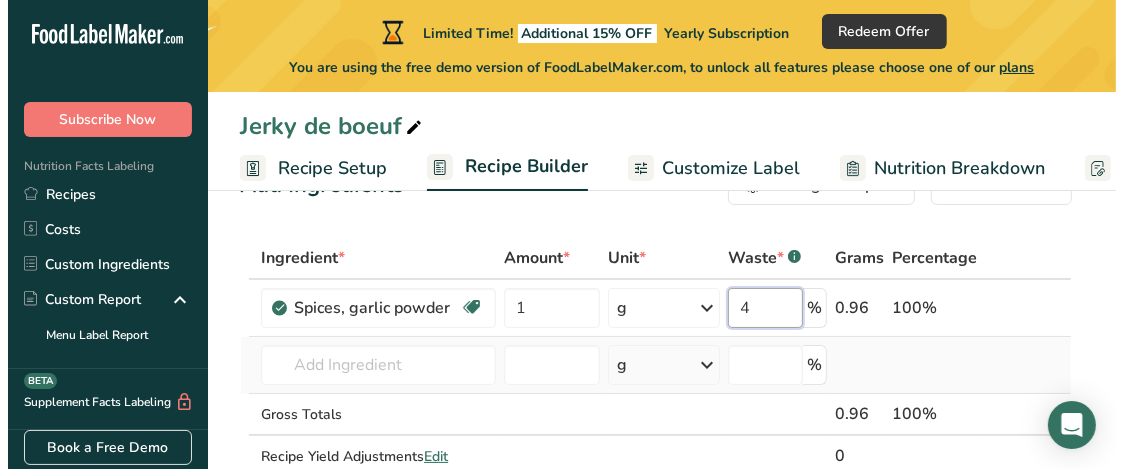 scroll, scrollTop: 100, scrollLeft: 0, axis: vertical 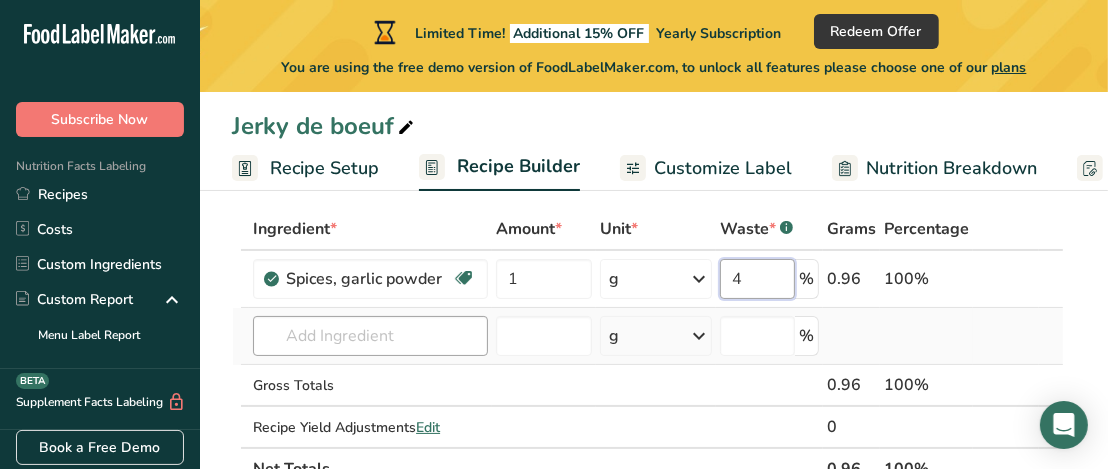 type on "4" 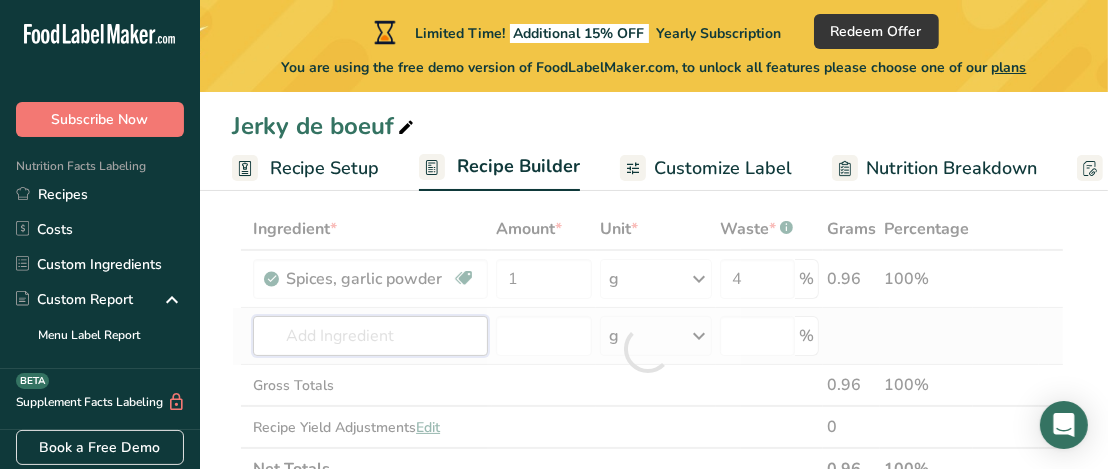 click on "Ingredient *
Amount *
Unit *
Waste *   .a-a{fill:#347362;}.b-a{fill:#fff;}          Grams
Percentage
Spices, garlic powder
Dairy free
Gluten free
Vegan
Vegetarian
Soy free
1
g
Portions
1 gram
1 tbsp
Weight Units
g
kg
mg
See more
Volume Units
l
Volume units require a density conversion. If you know your ingredient's density enter it below. Otherwise, click on "RIA" our AI Regulatory bot - she will be able to help you
lb/ft3
g/cm3
Confirm
mL
lb/ft3" at bounding box center (648, 349) 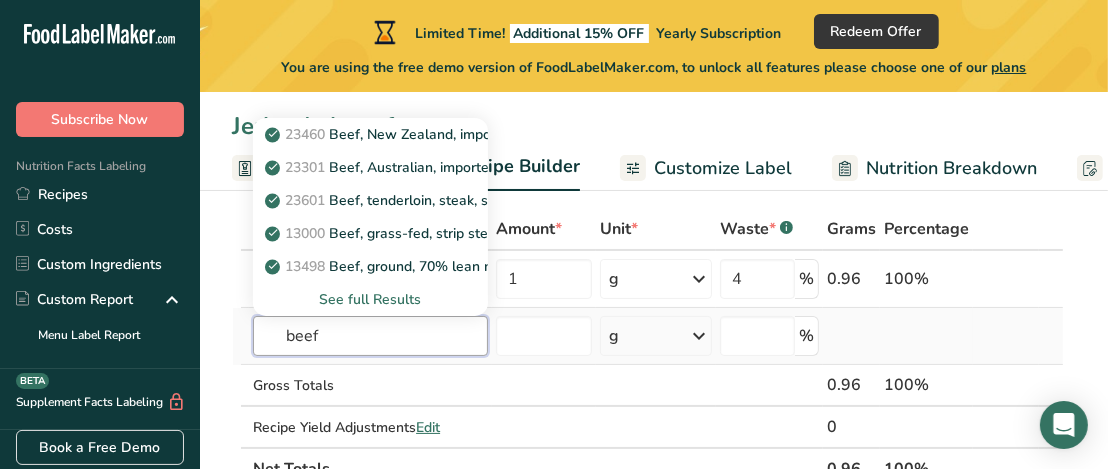 type on "beef" 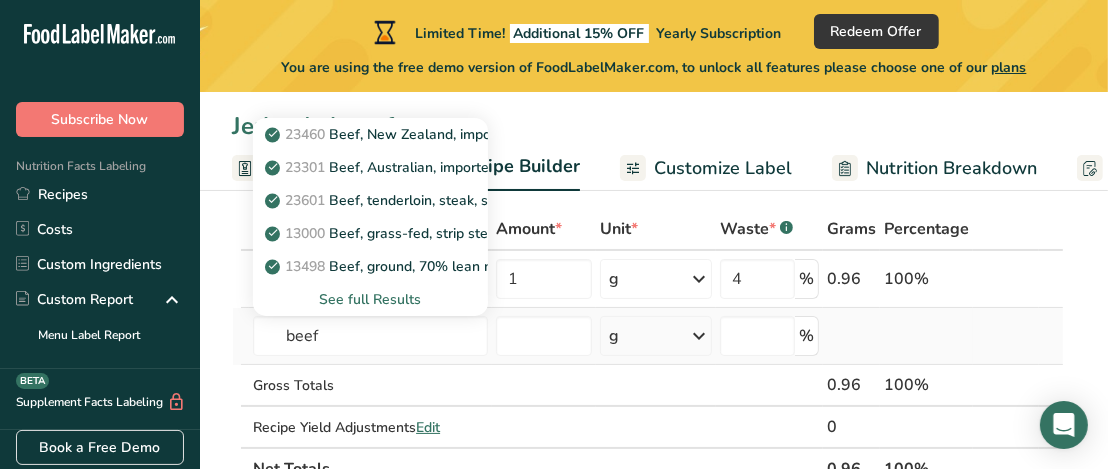 type 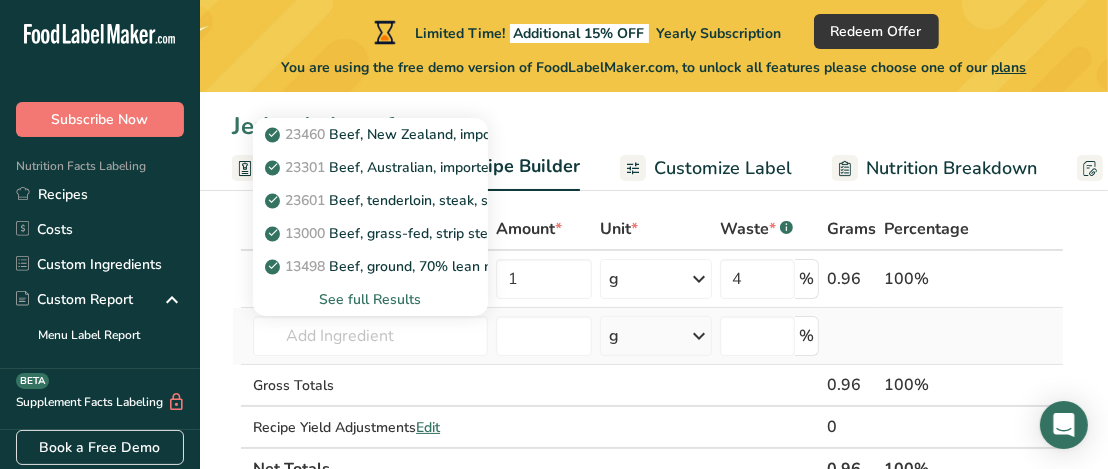 click on "See full Results" at bounding box center [370, 299] 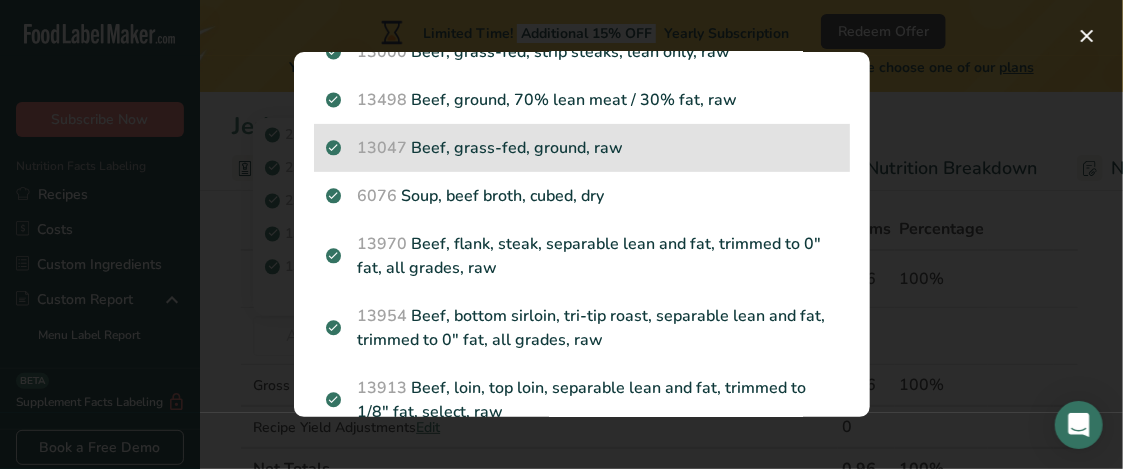 scroll, scrollTop: 400, scrollLeft: 0, axis: vertical 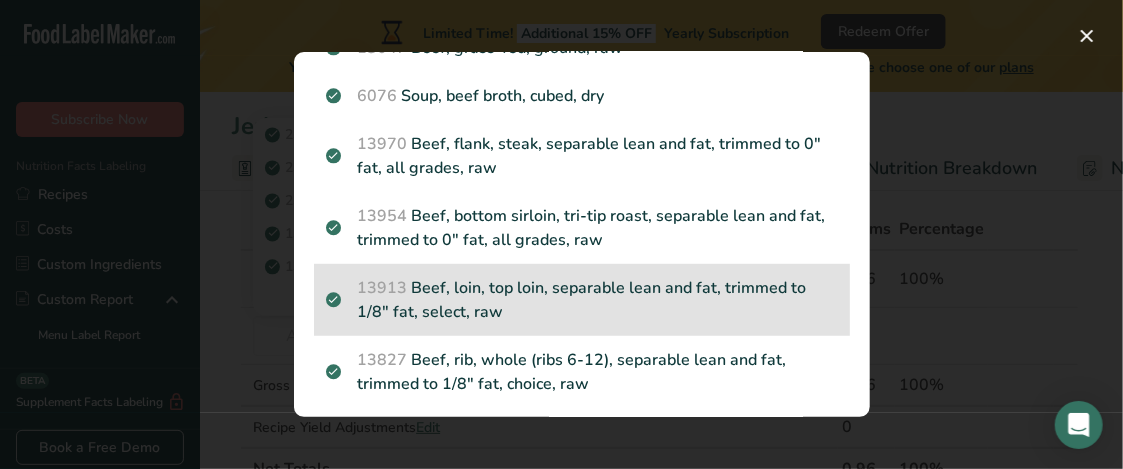 click on "13913
Beef, loin, top loin, separable lean and fat, trimmed to 1/8" fat, select, raw" at bounding box center [582, 300] 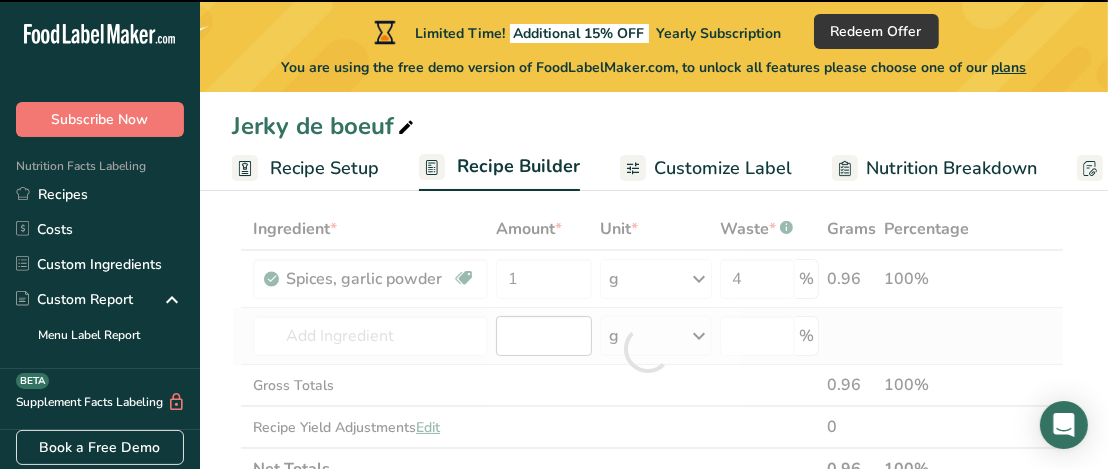 type on "0" 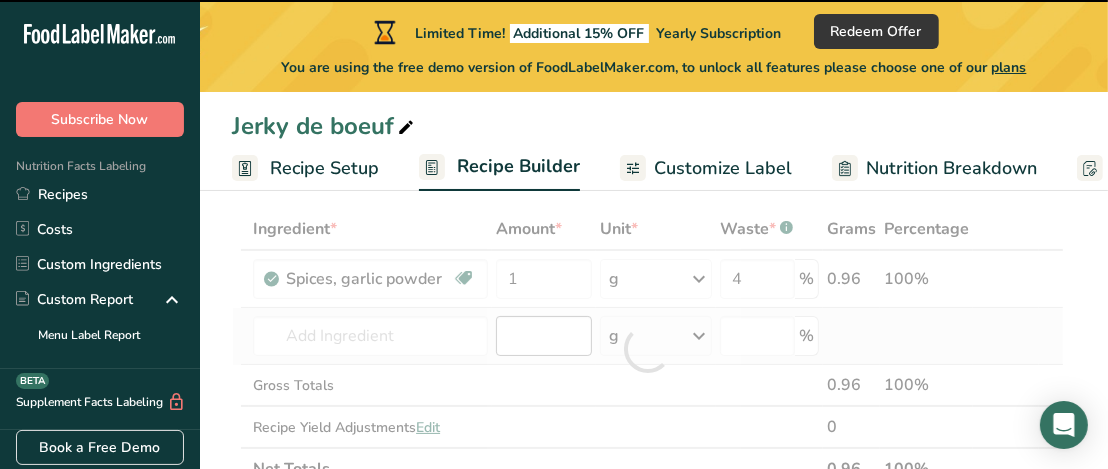 type on "0" 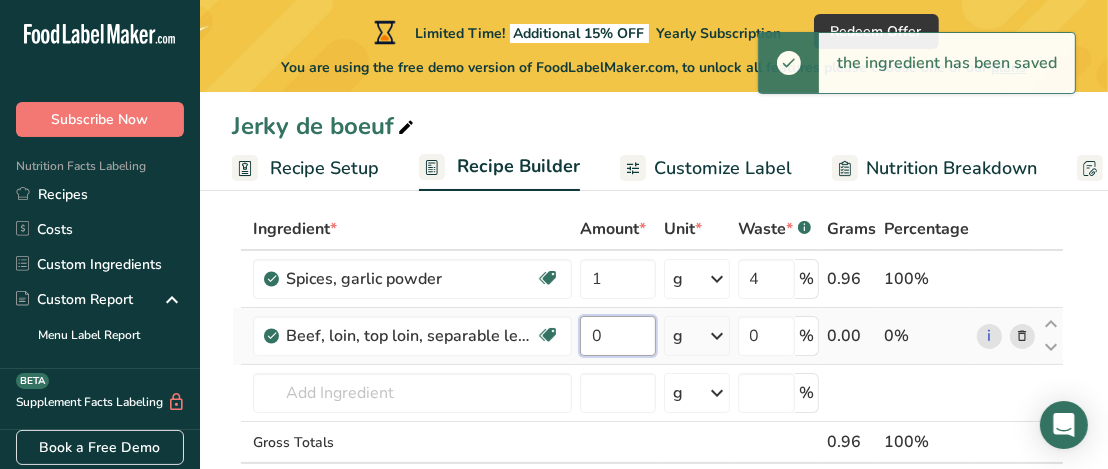 click on "0" at bounding box center [618, 336] 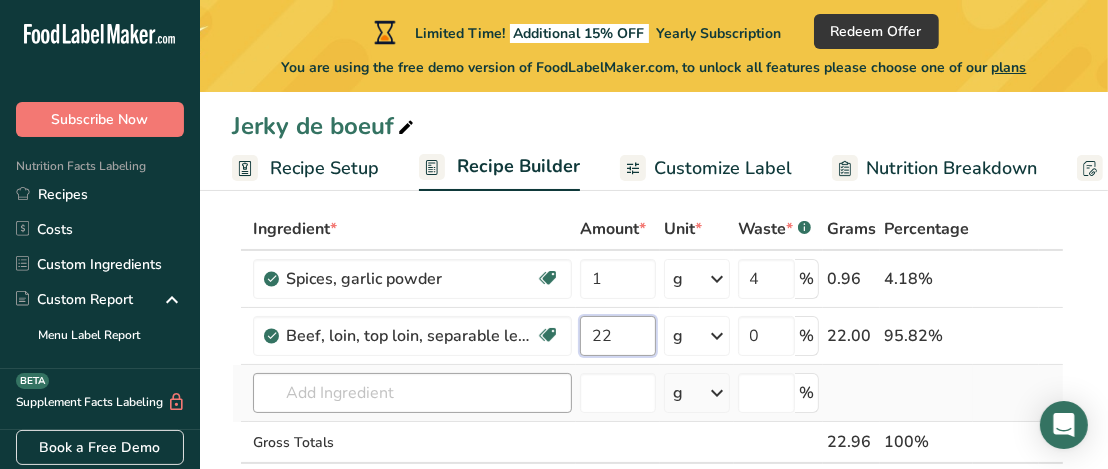 type on "22" 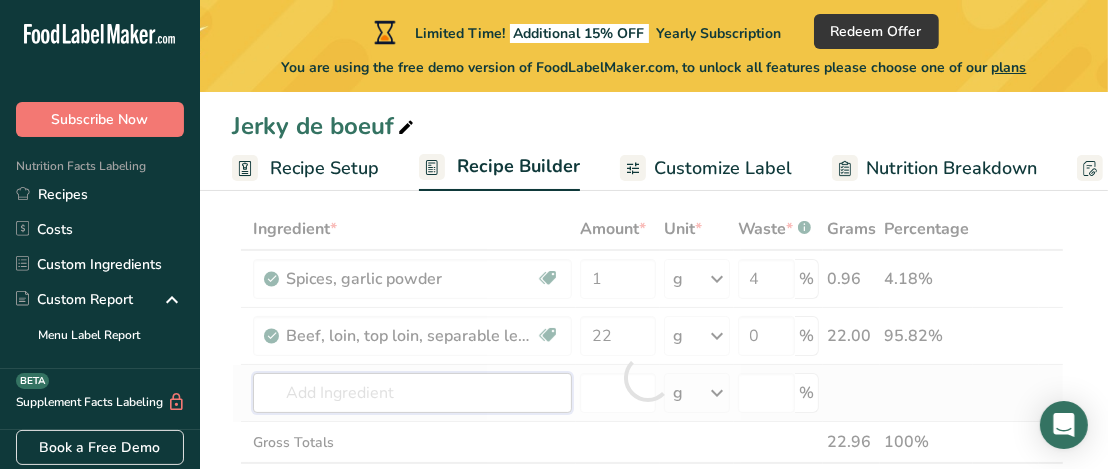 click on "Ingredient *
Amount *
Unit *
Waste *   .a-a{fill:#347362;}.b-a{fill:#fff;}          Grams
Percentage
Spices, garlic powder
Dairy free
Gluten free
Vegan
Vegetarian
Soy free
1
g
Portions
1 gram
1 tbsp
Weight Units
g
kg
mg
See more
Volume Units
l
Volume units require a density conversion. If you know your ingredient's density enter it below. Otherwise, click on "RIA" our AI Regulatory bot - she will be able to help you
lb/ft3
g/cm3
Confirm
mL
lb/ft3" at bounding box center (648, 377) 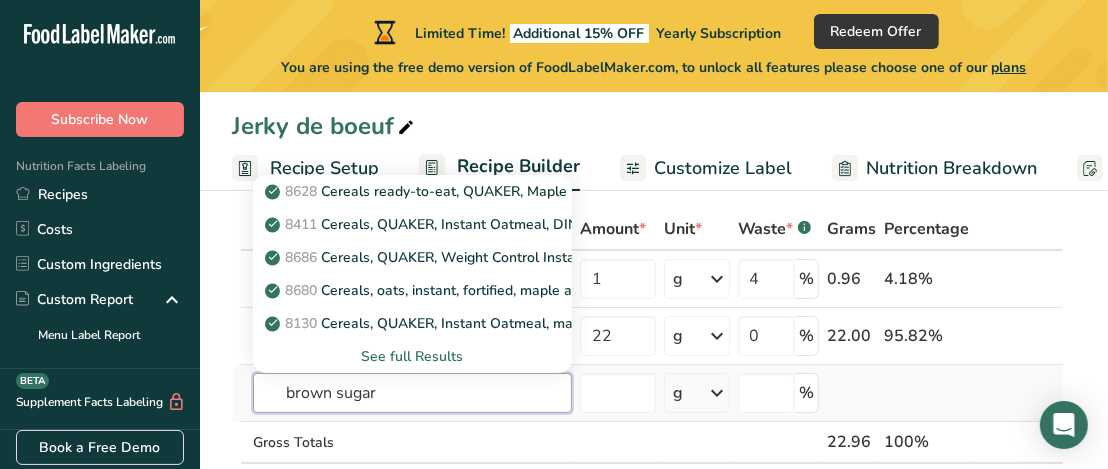 type on "brown sugar" 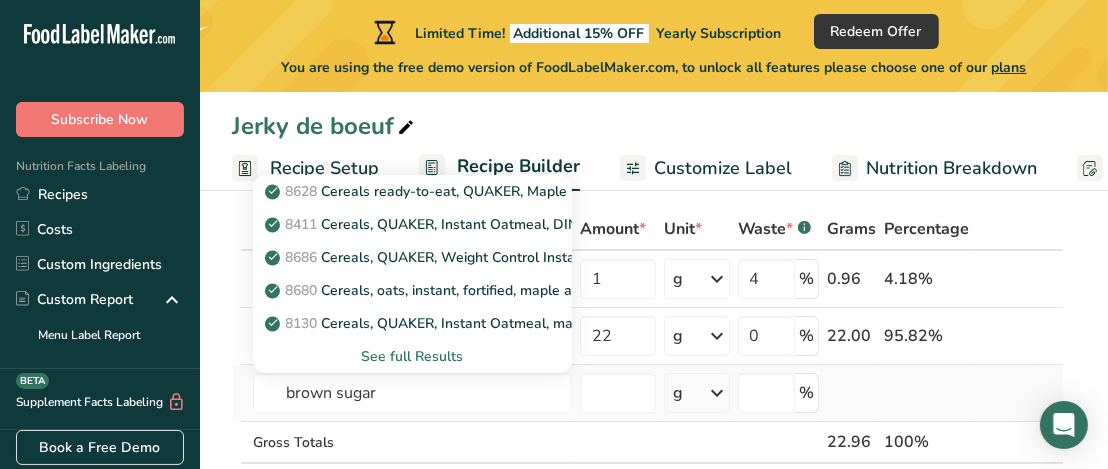 type 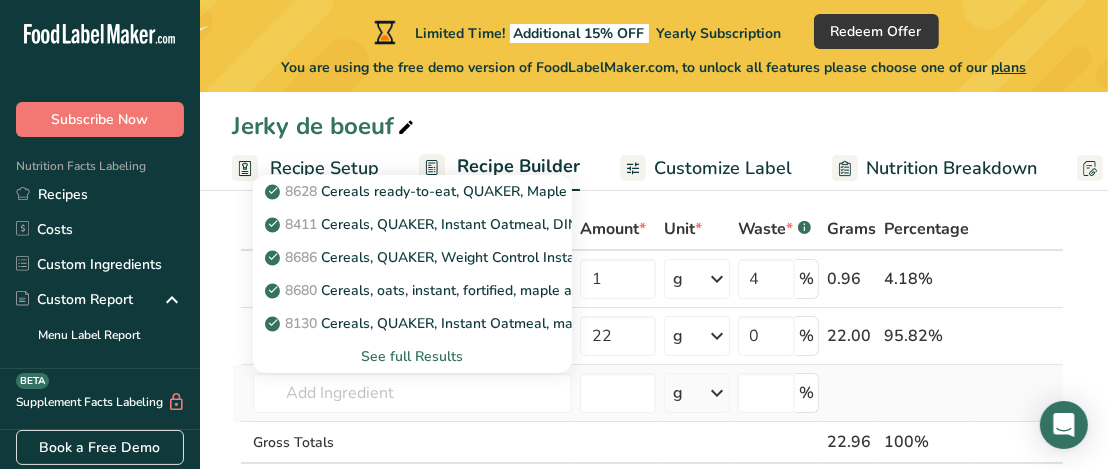 click on "See full Results" at bounding box center [412, 356] 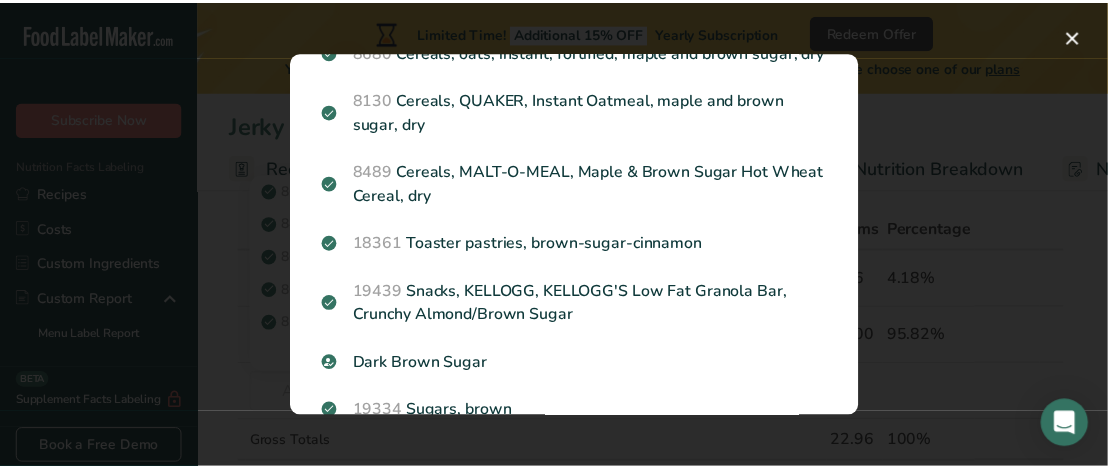 scroll, scrollTop: 400, scrollLeft: 0, axis: vertical 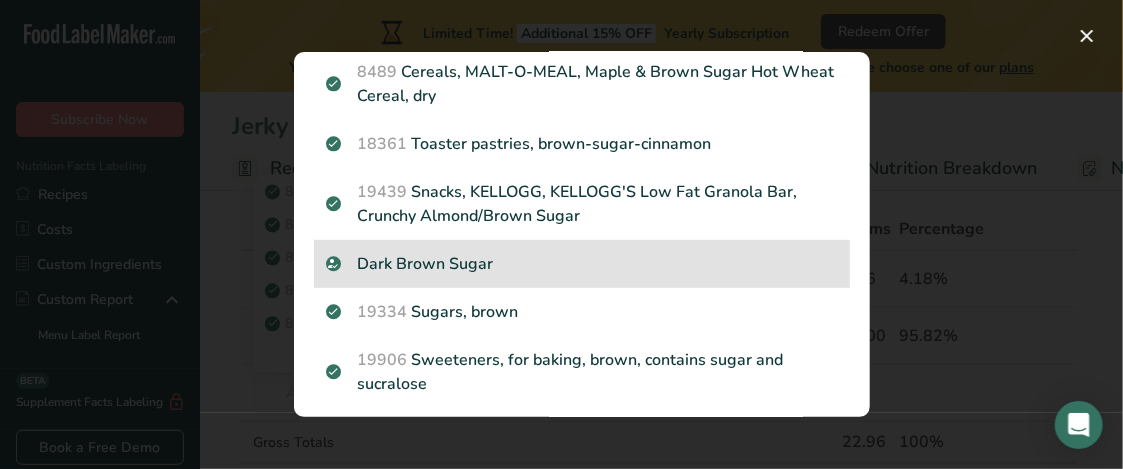 click on "Dark Brown Sugar" at bounding box center (582, 264) 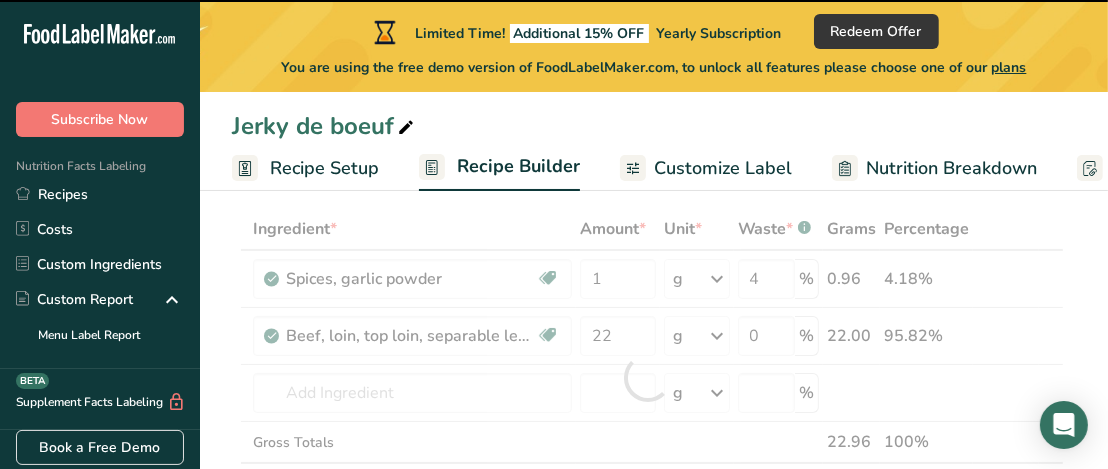type on "0" 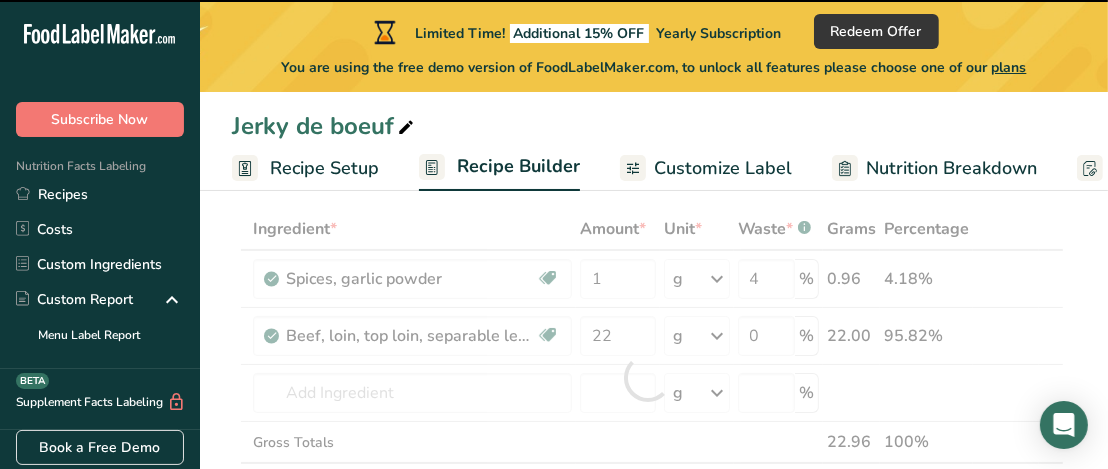 type on "0" 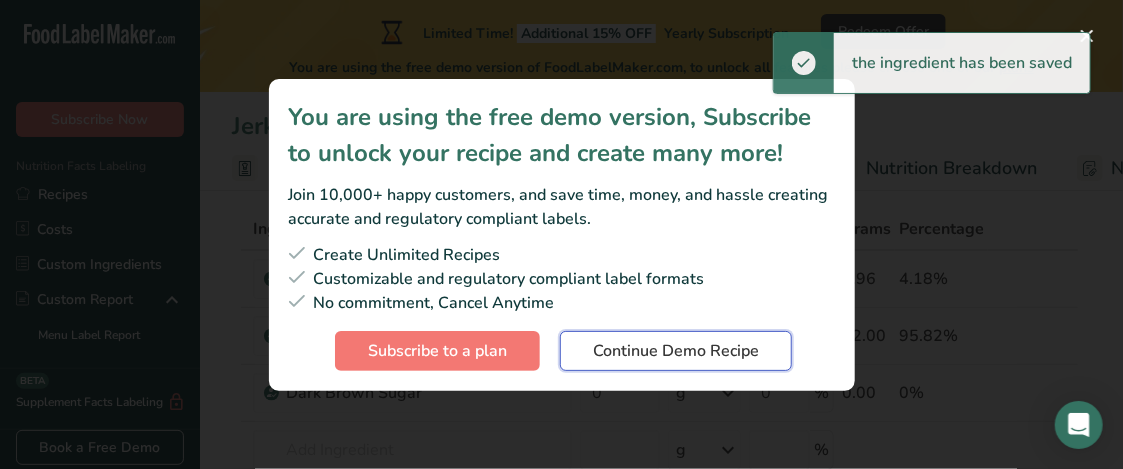 click on "Continue Demo Recipe" at bounding box center [676, 351] 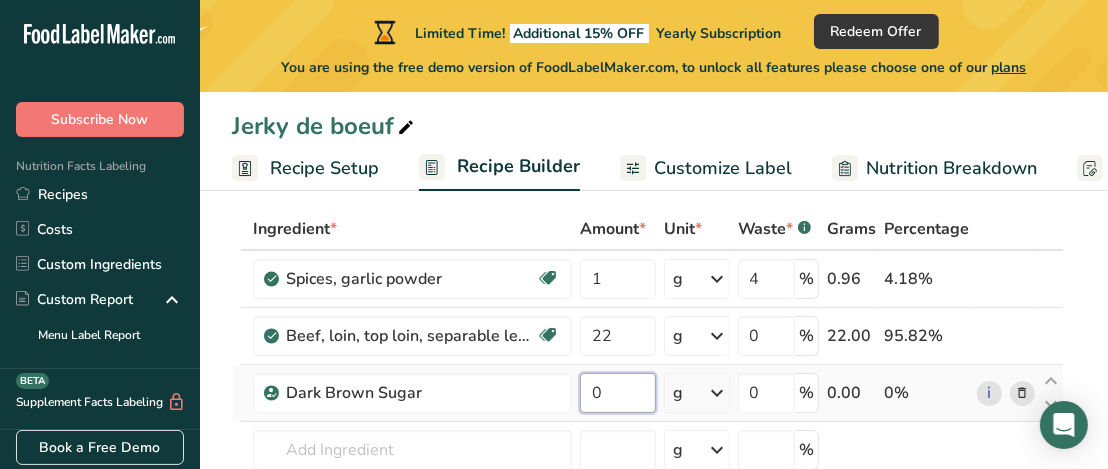 click on "0" at bounding box center [618, 393] 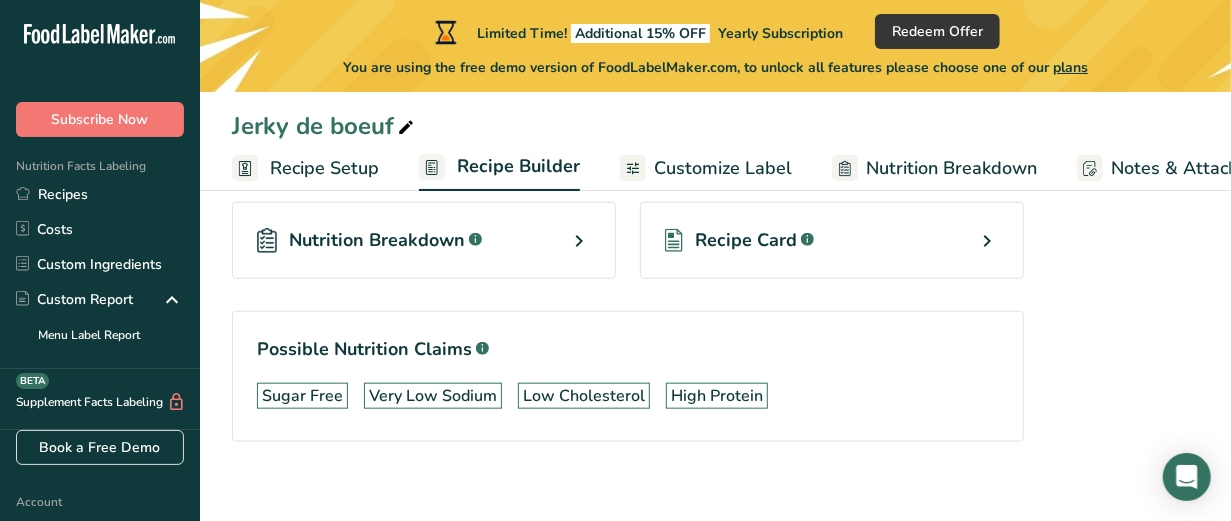 scroll, scrollTop: 916, scrollLeft: 0, axis: vertical 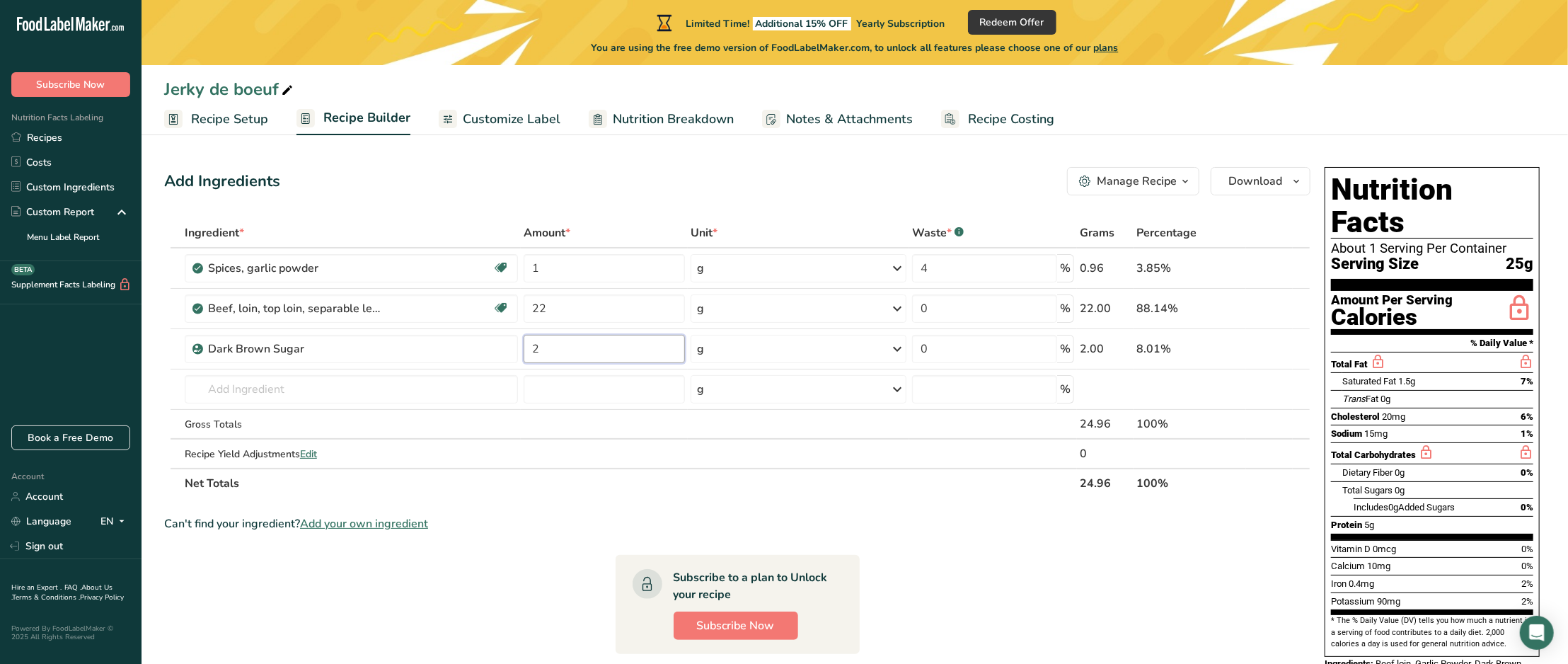 type on "2" 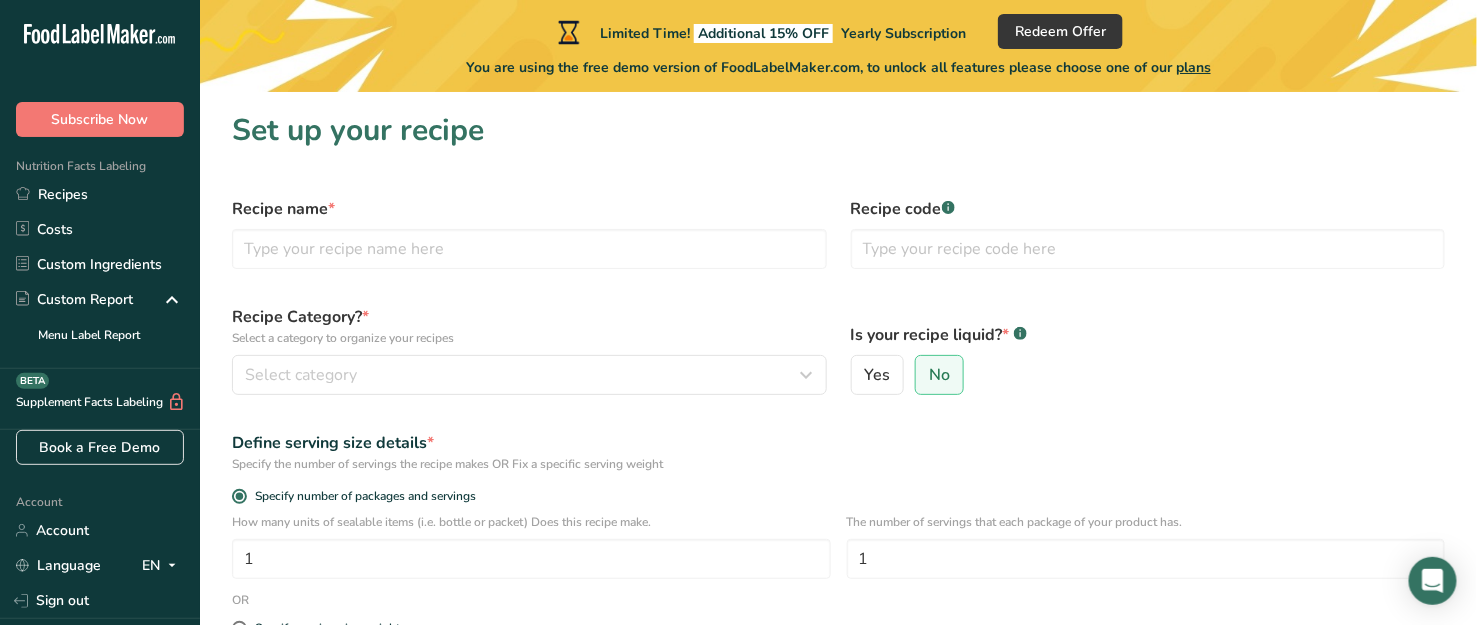 scroll, scrollTop: 284, scrollLeft: 0, axis: vertical 